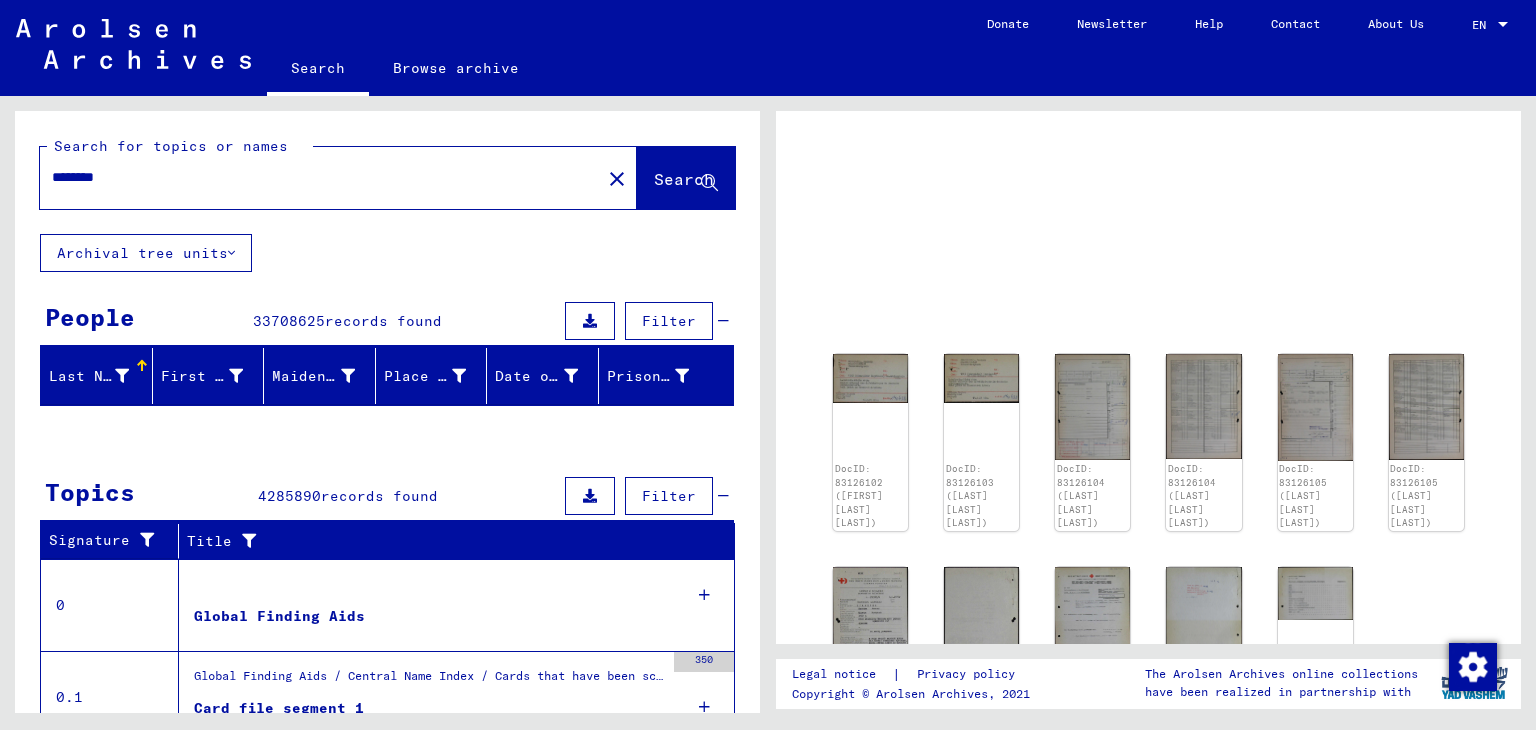 scroll, scrollTop: 0, scrollLeft: 0, axis: both 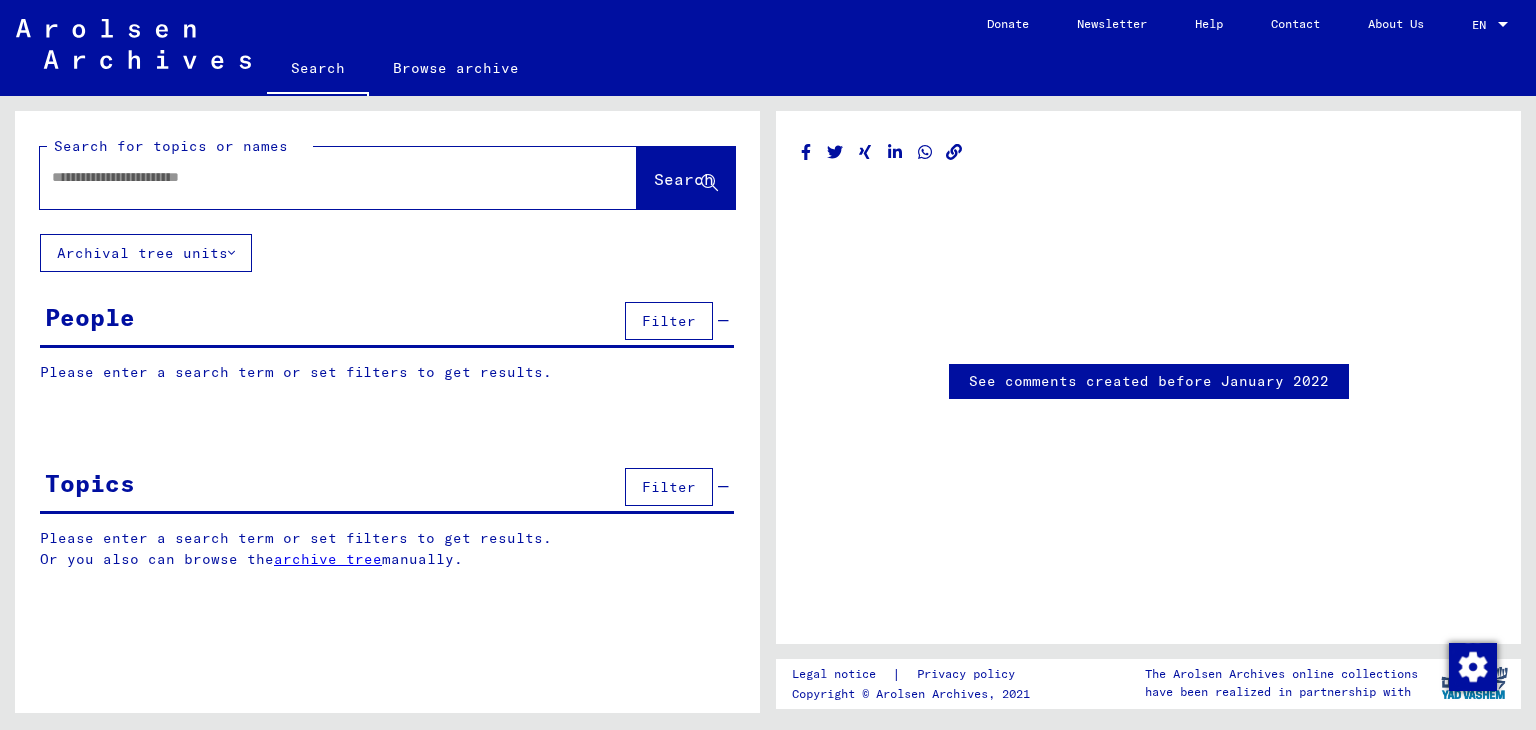 type on "********" 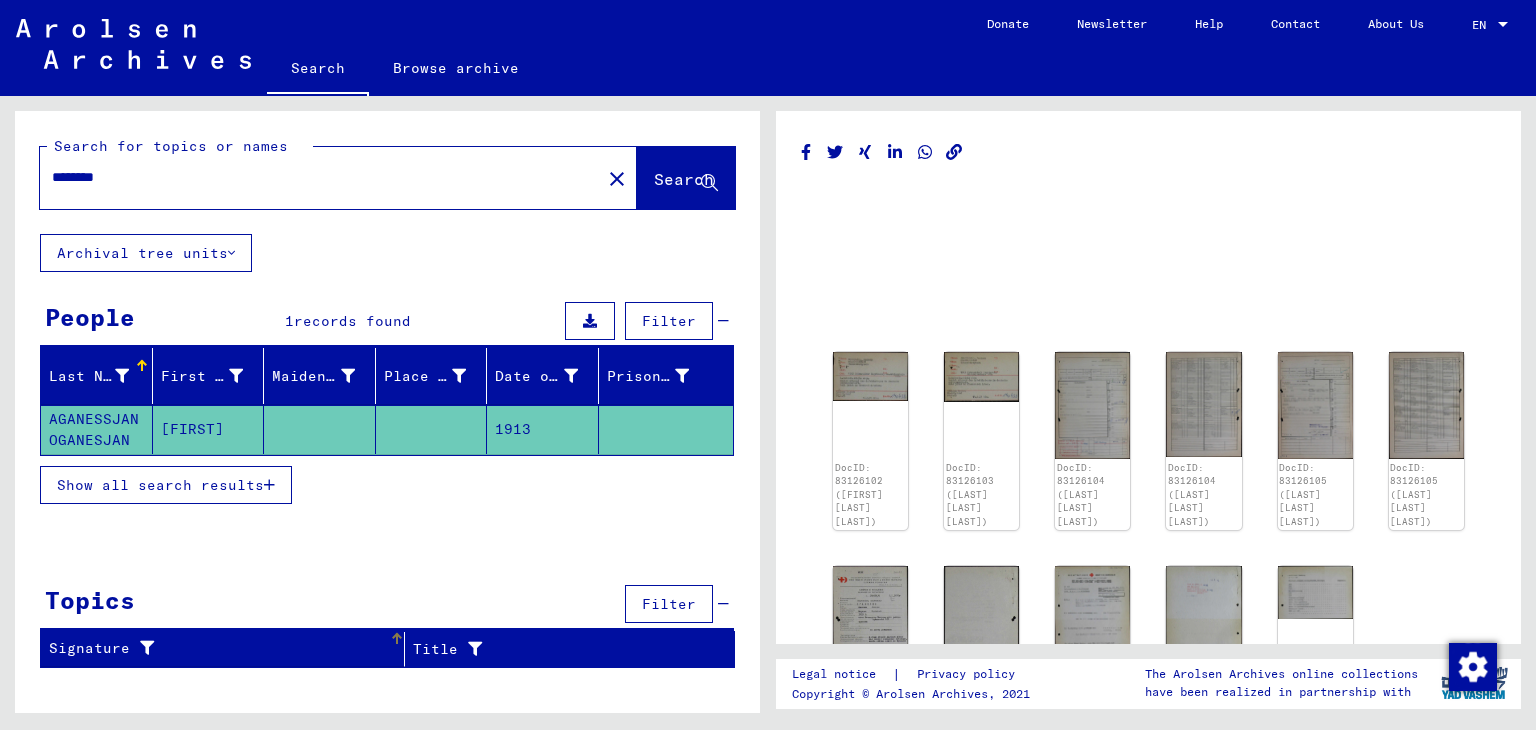 click on "Signature" at bounding box center [219, 648] 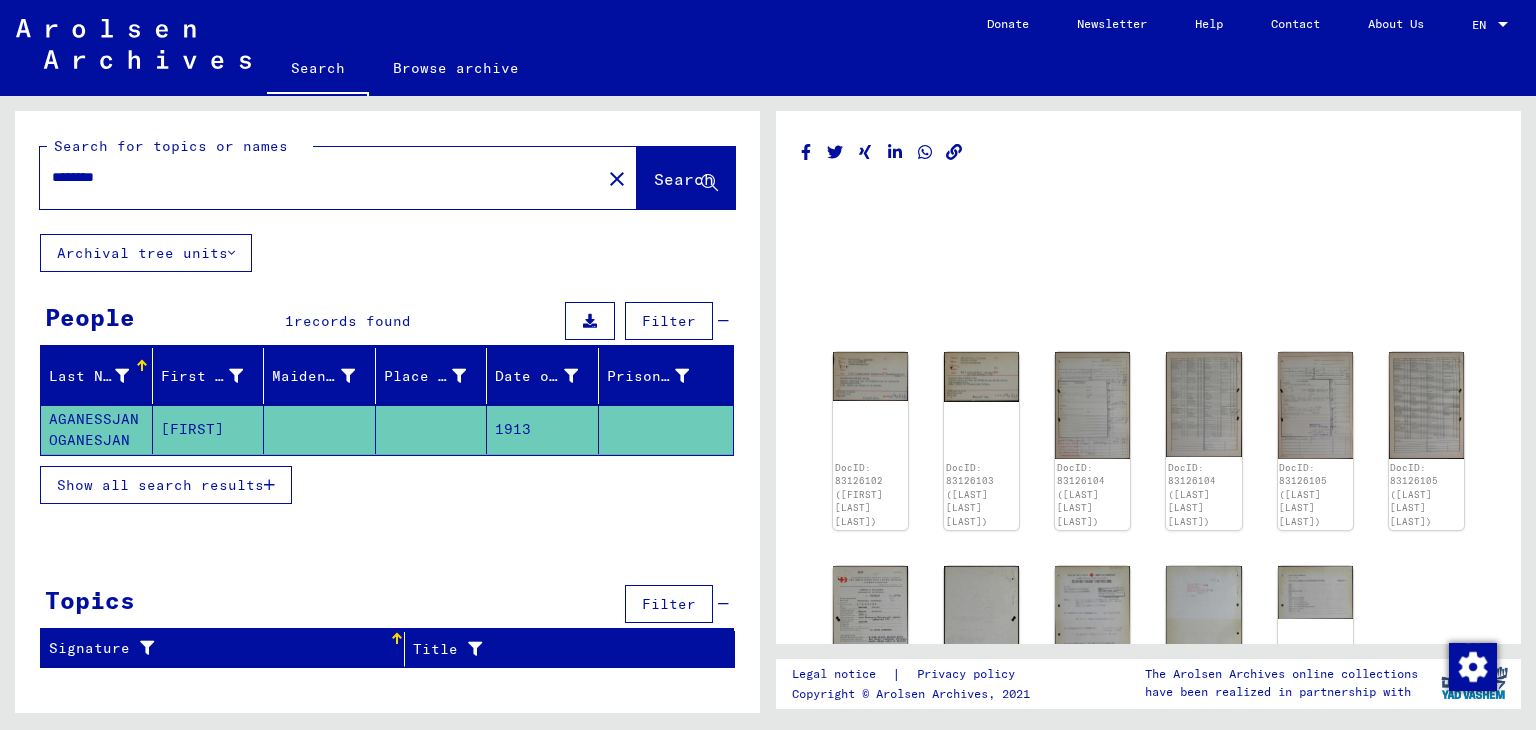 click on "[FIRST]" 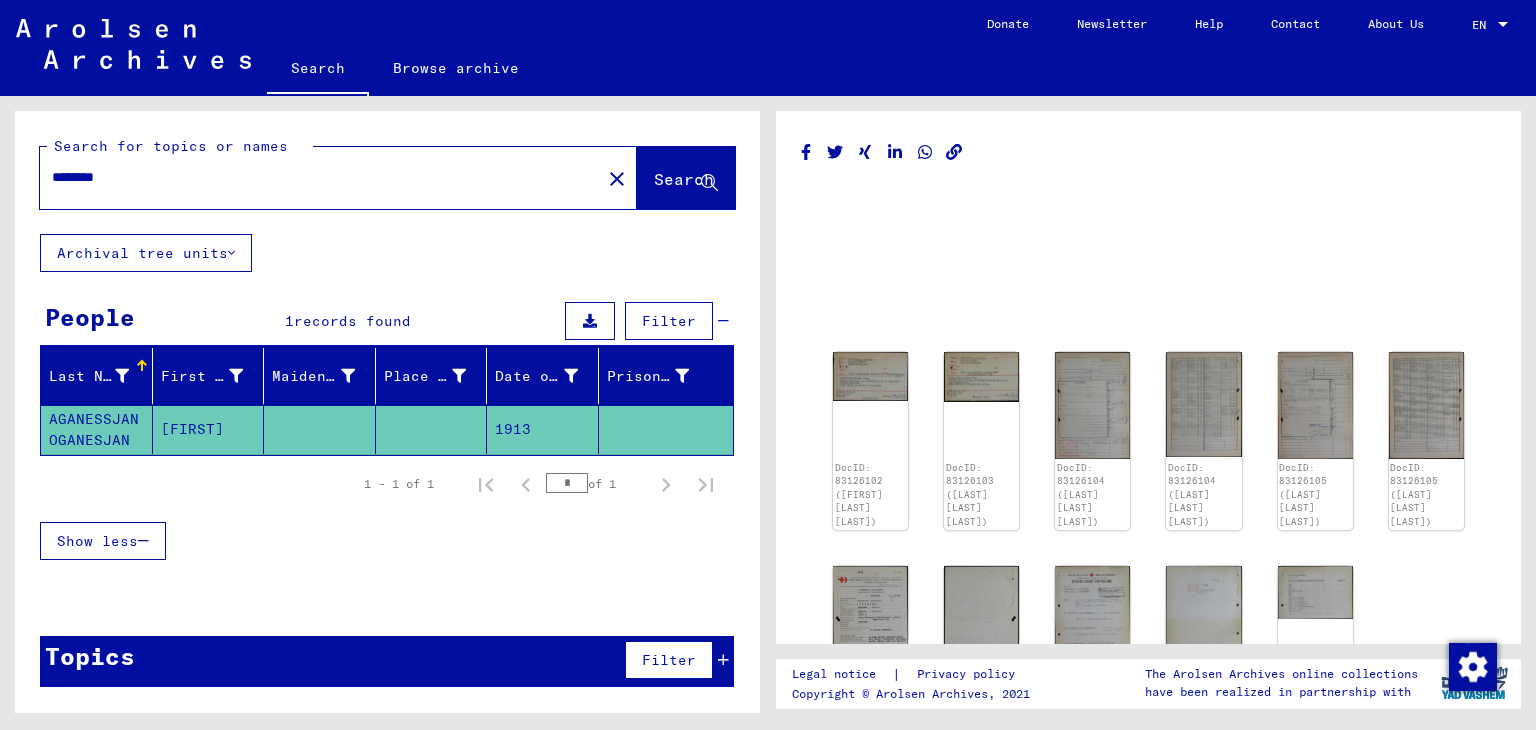 click on "[FIRST]" 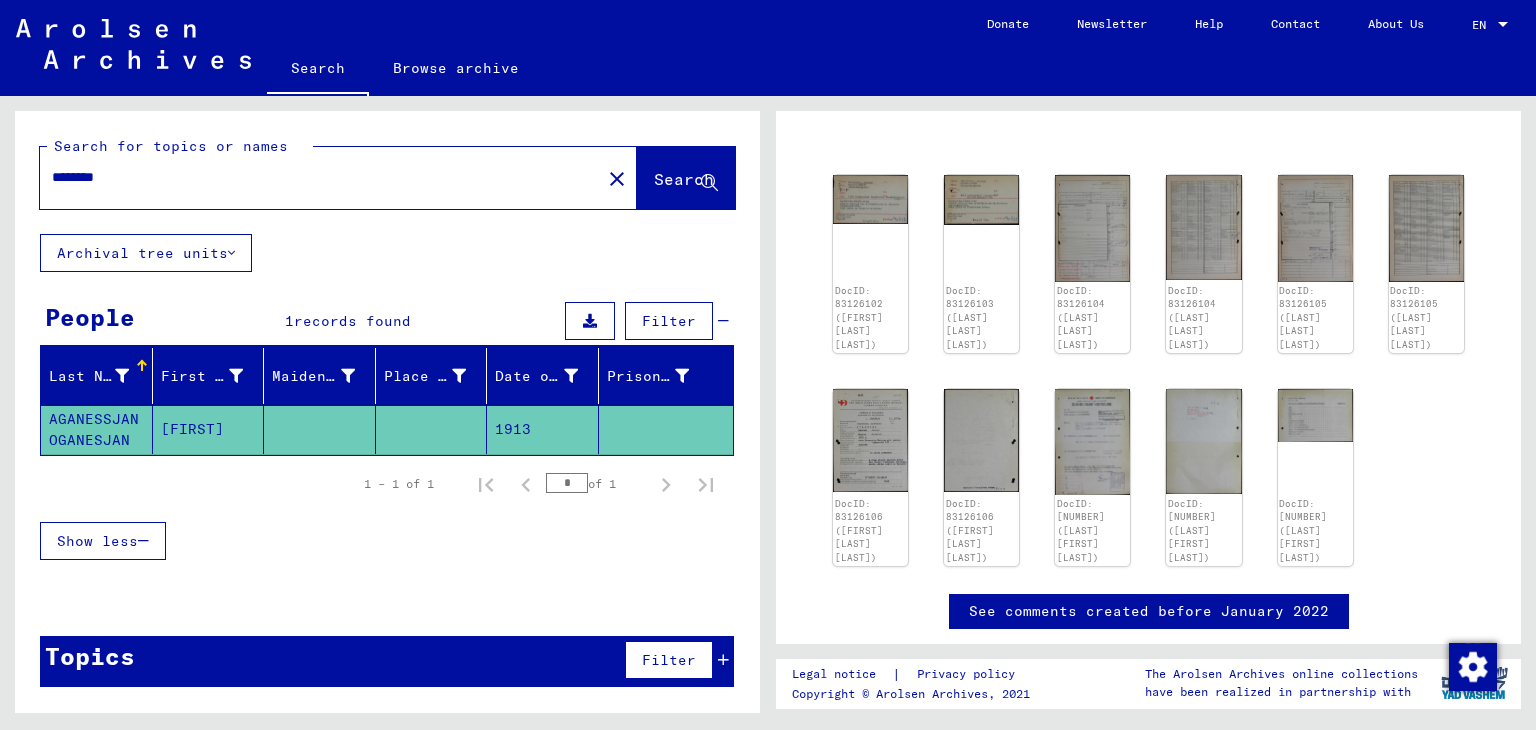 scroll, scrollTop: 179, scrollLeft: 0, axis: vertical 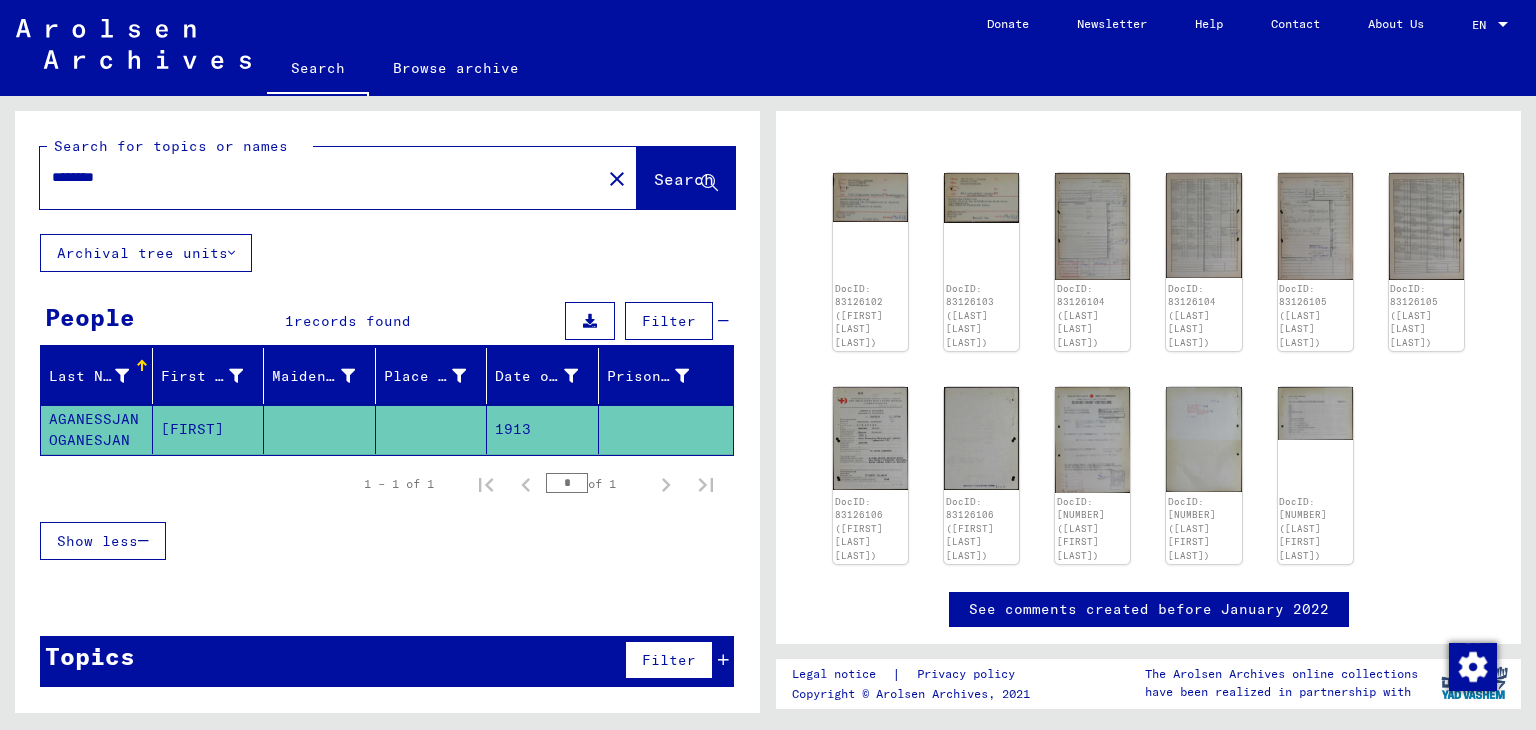 click on "Topics  Filter" at bounding box center (387, 661) 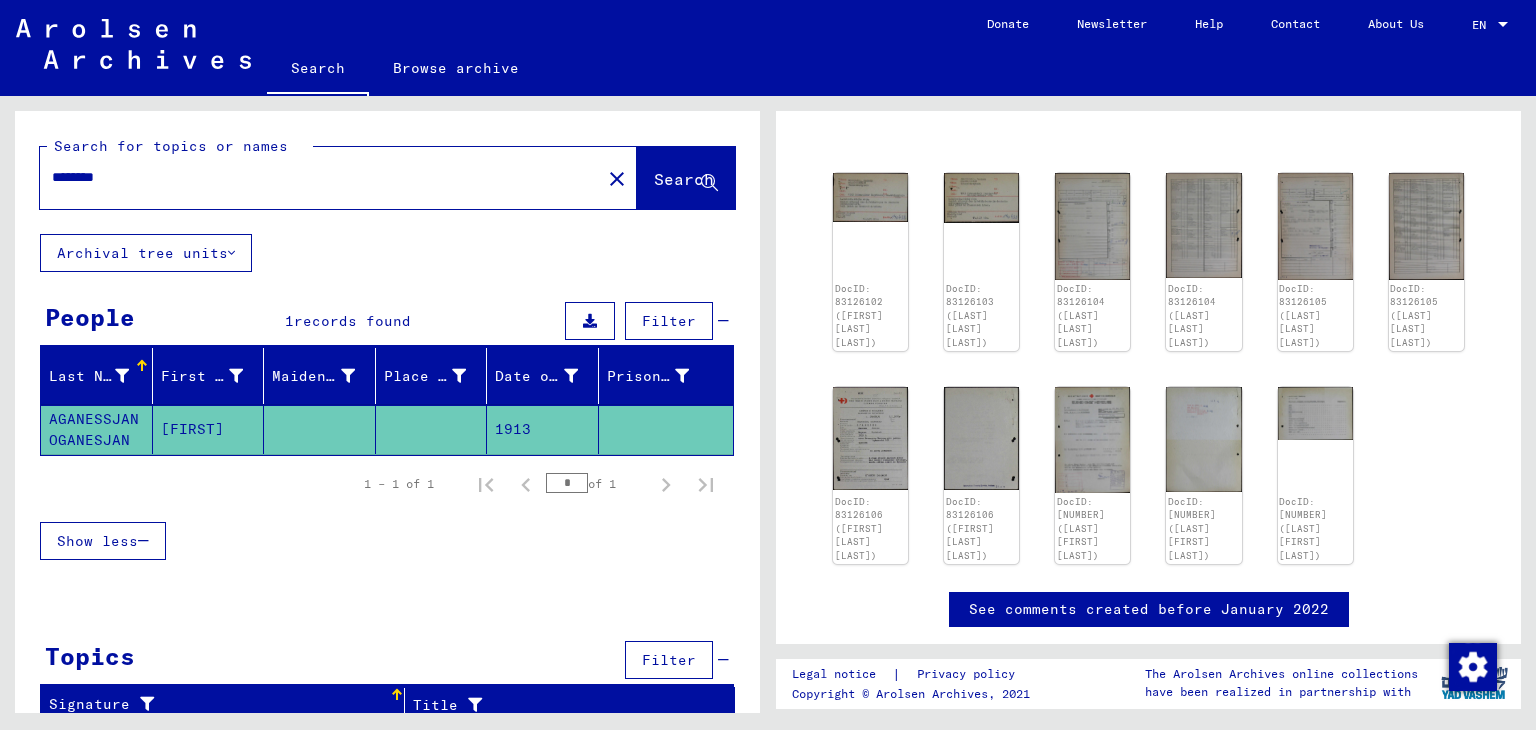 scroll, scrollTop: 7, scrollLeft: 0, axis: vertical 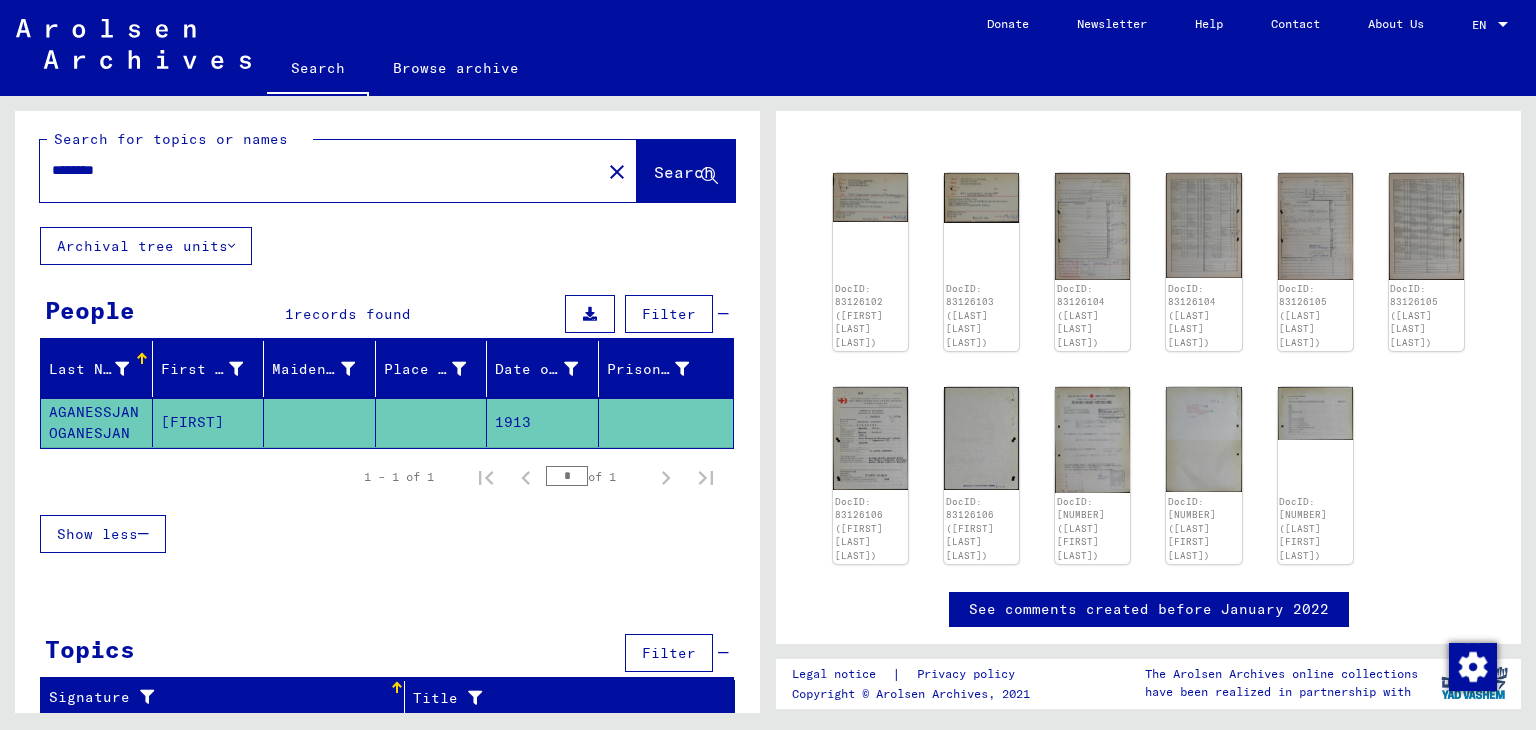 click on "Signature" at bounding box center (229, 698) 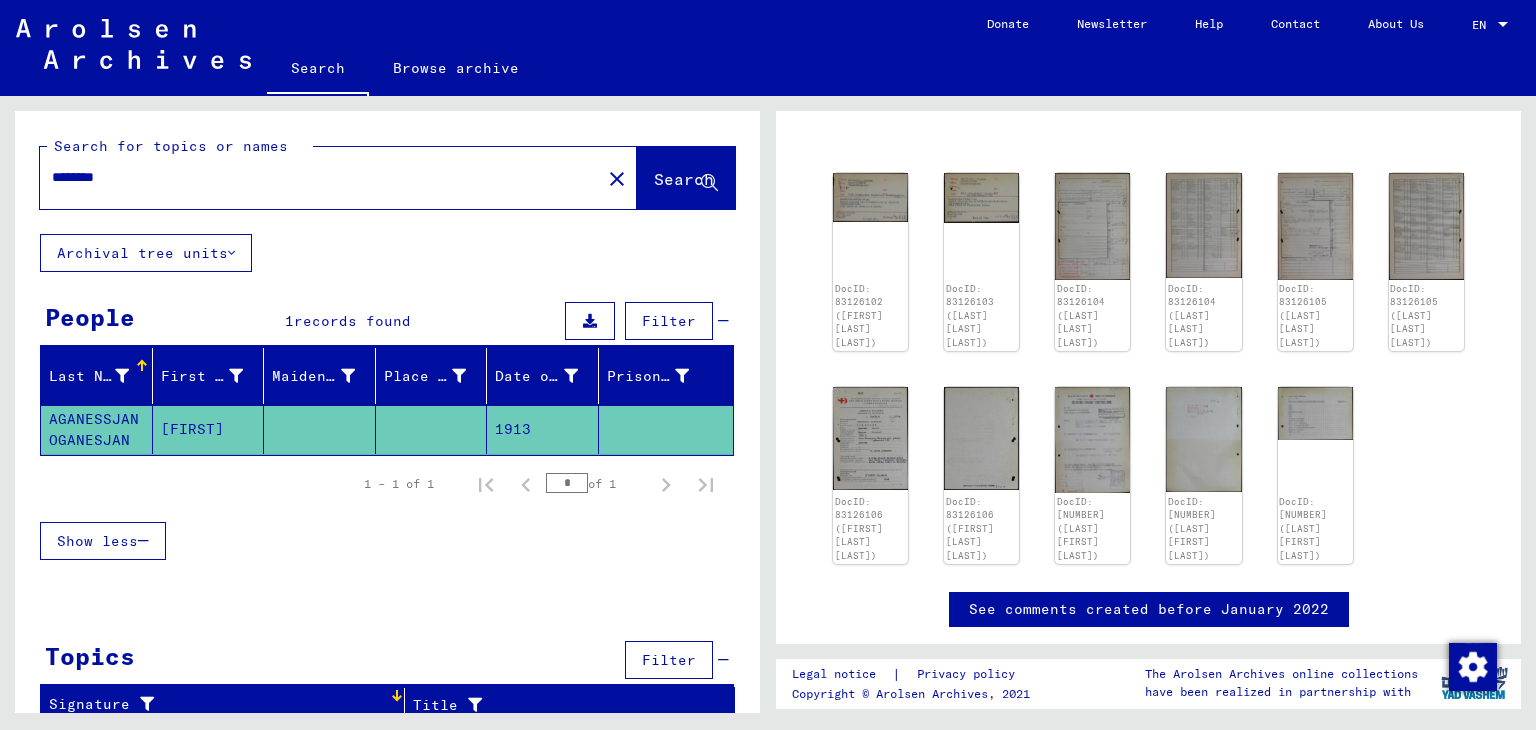 scroll, scrollTop: 7, scrollLeft: 0, axis: vertical 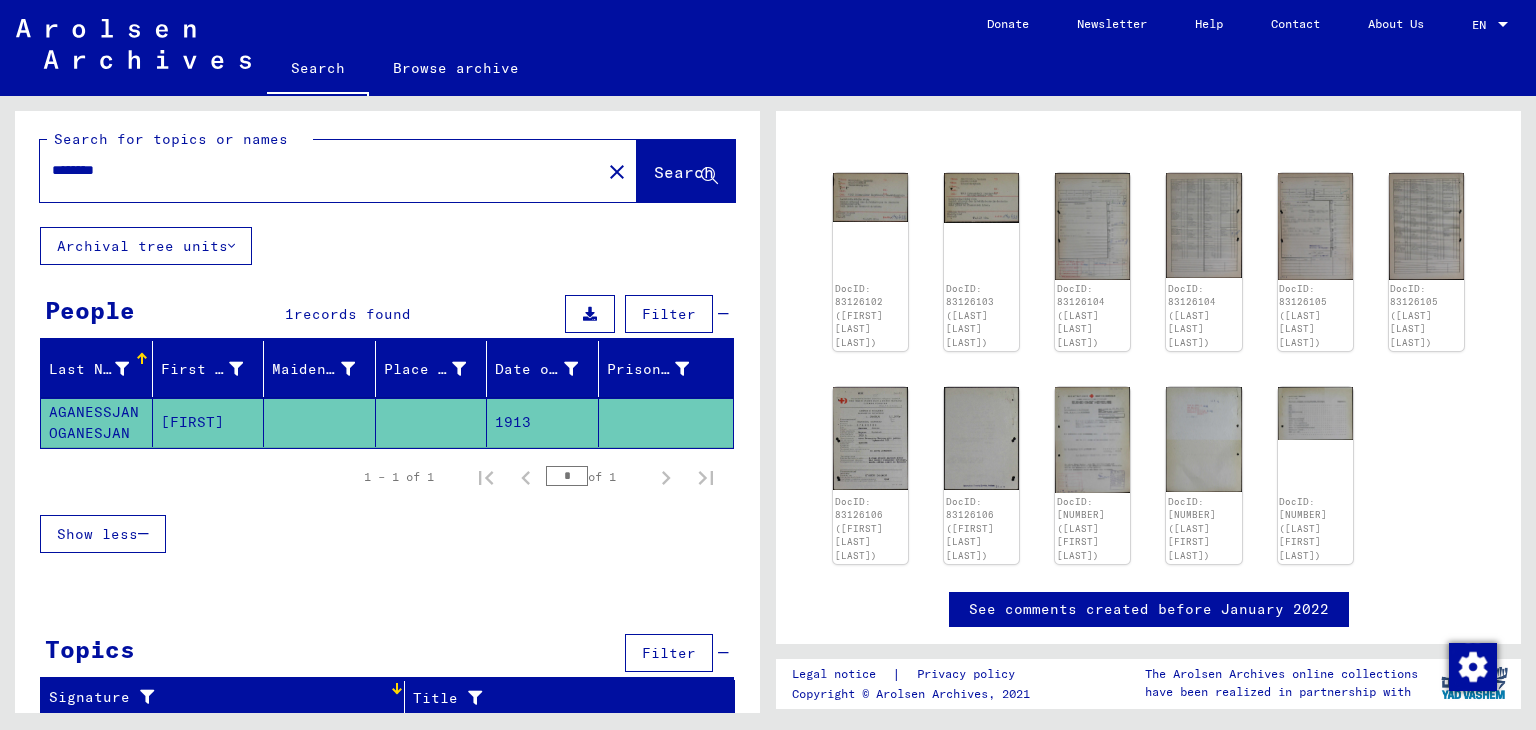 click on "Signature" at bounding box center (229, 698) 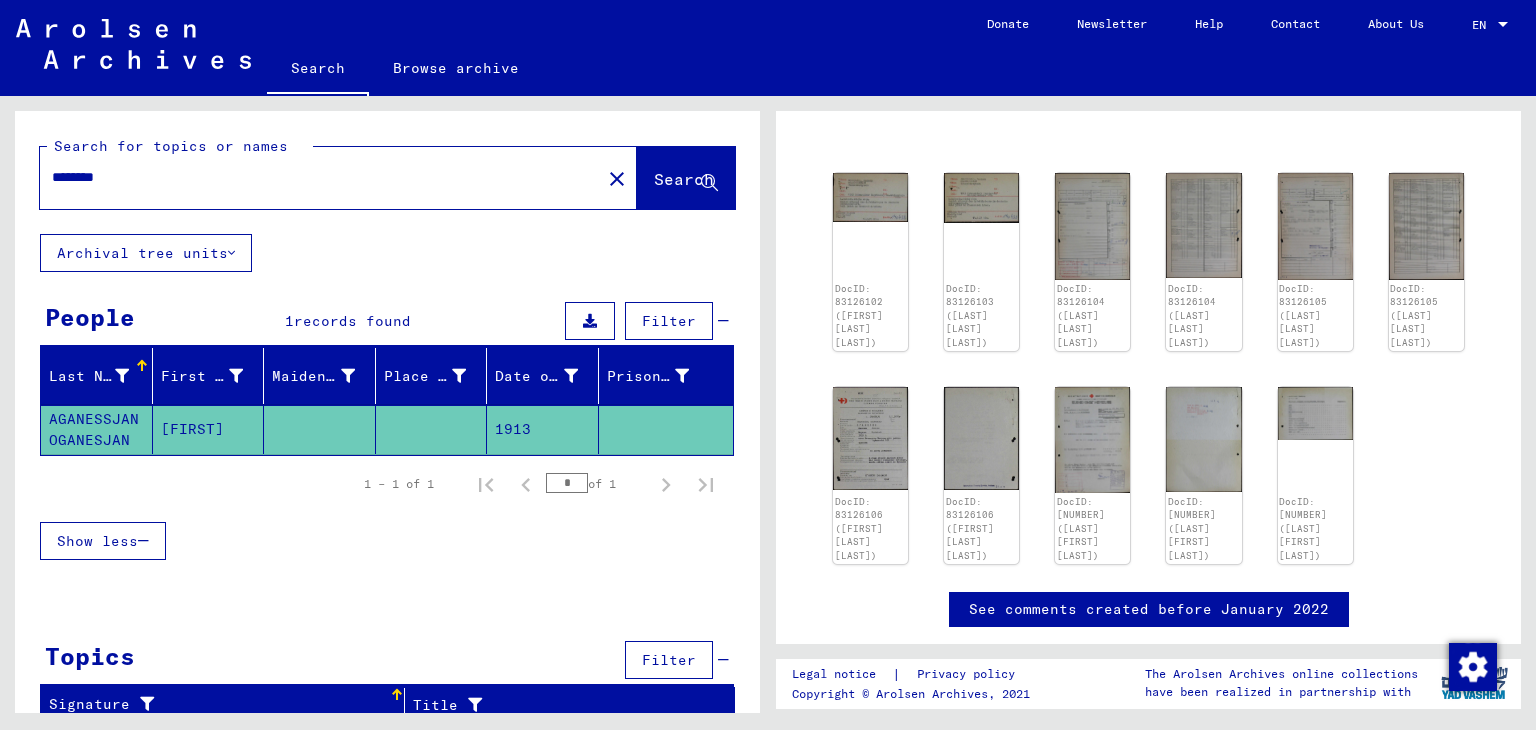 click on "Topics" at bounding box center (90, 656) 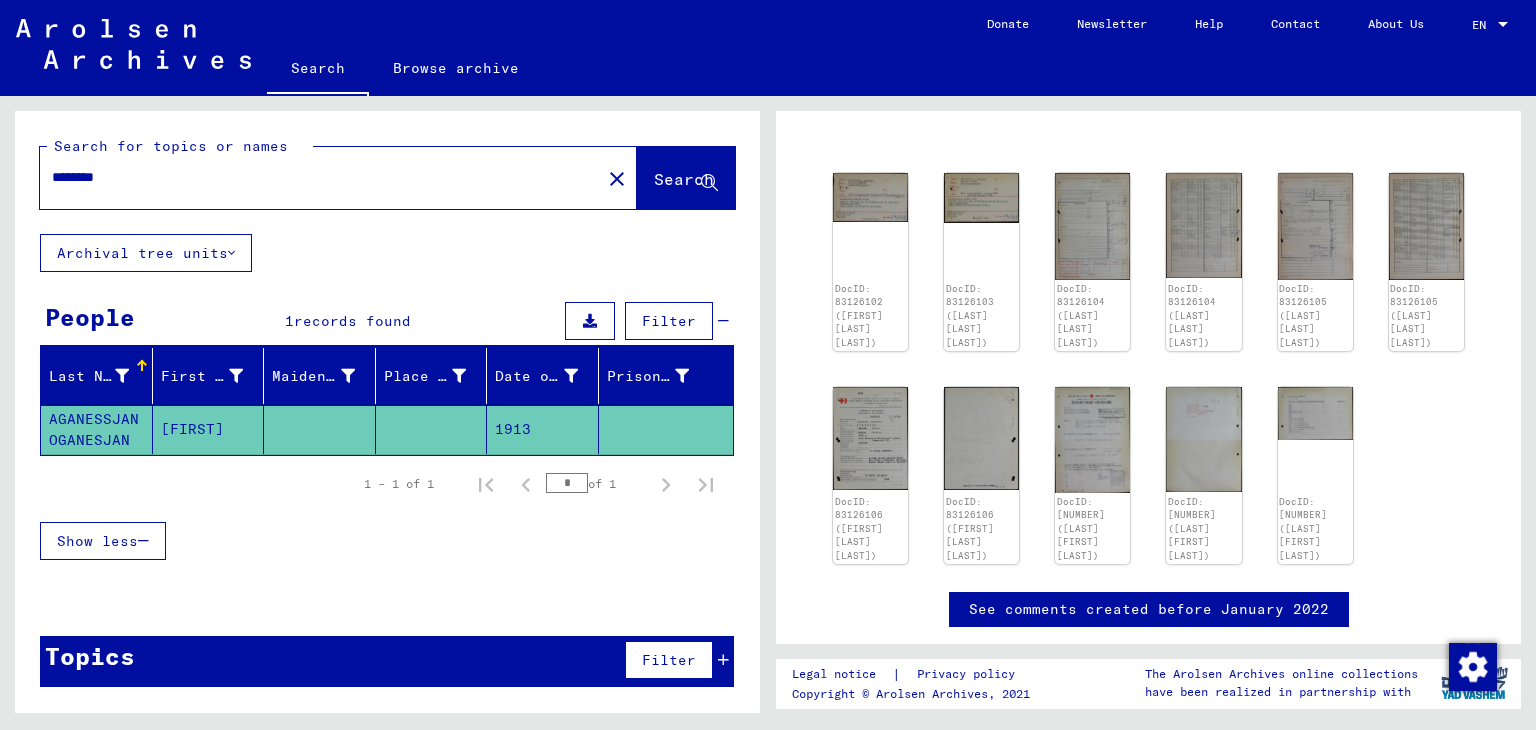 click on "Show less" at bounding box center [103, 541] 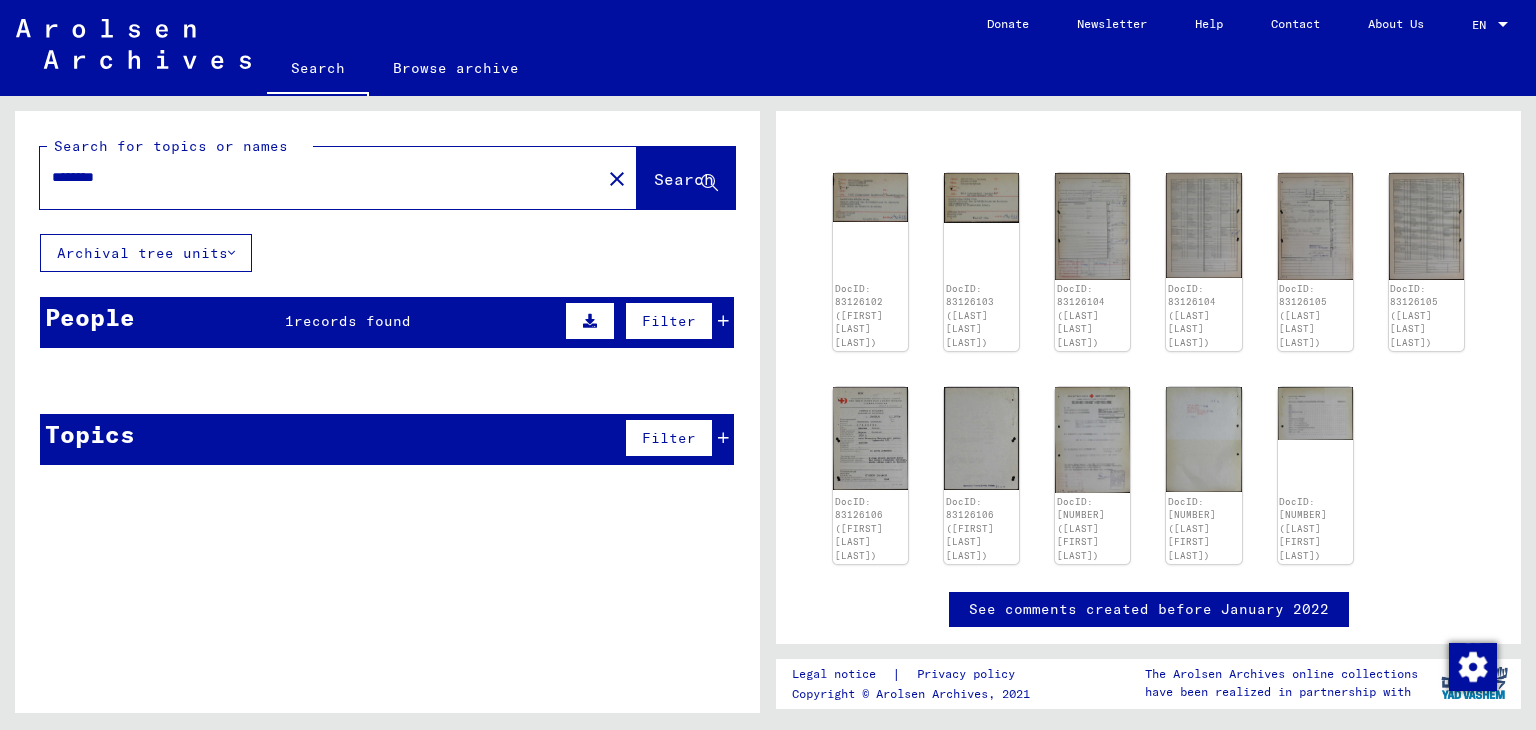 click on "[FIRST]" 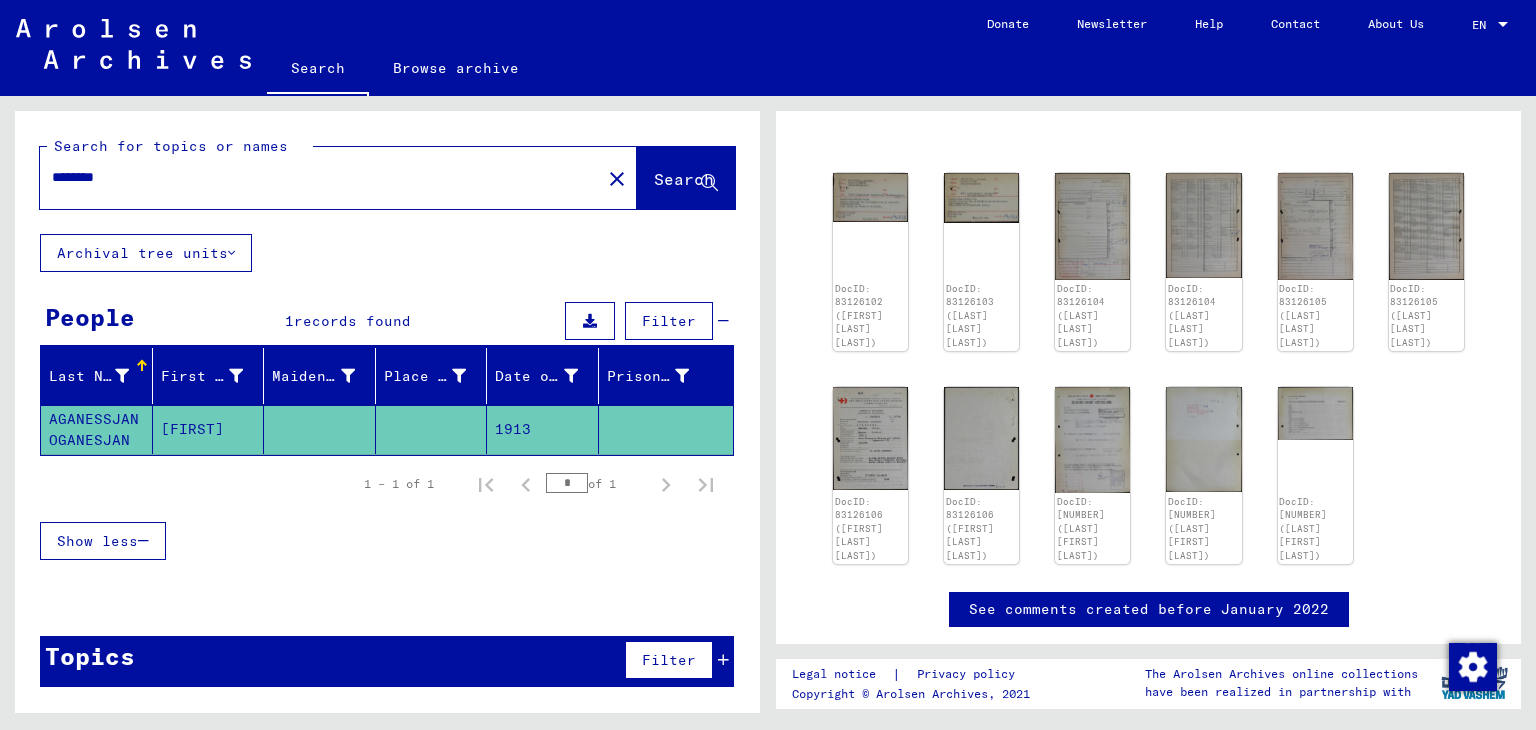 click on "AGANESSJAN OGANESJAN" 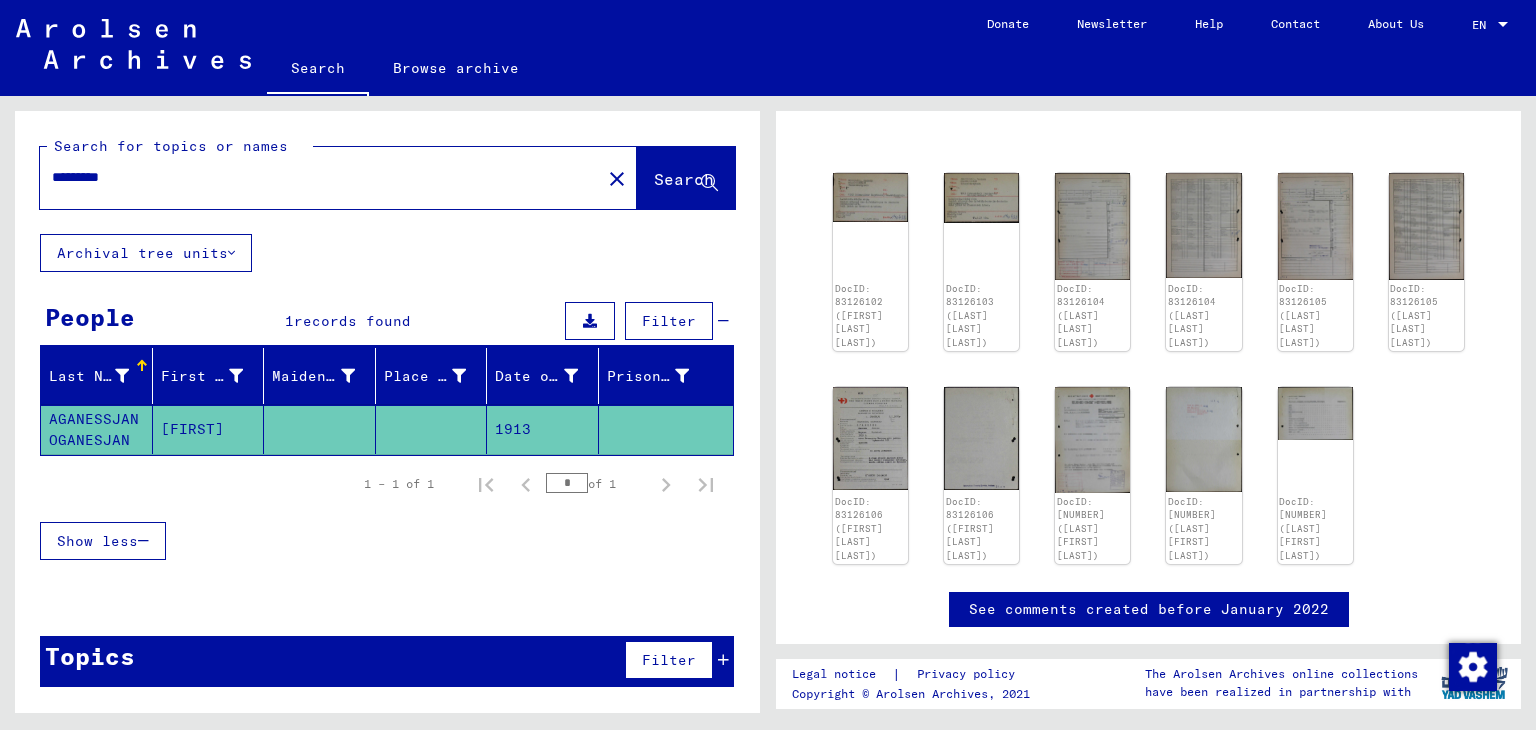 type on "*********" 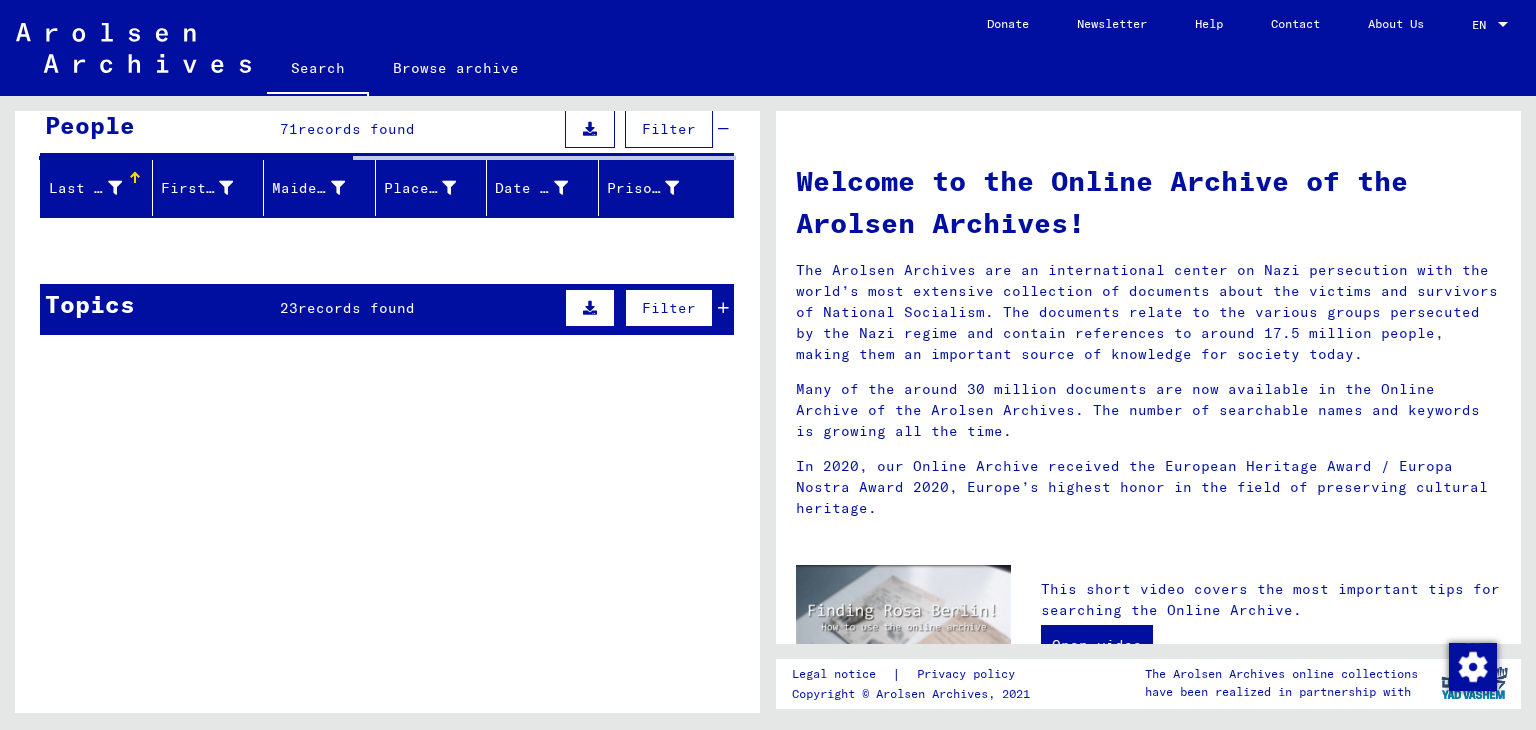scroll, scrollTop: 200, scrollLeft: 0, axis: vertical 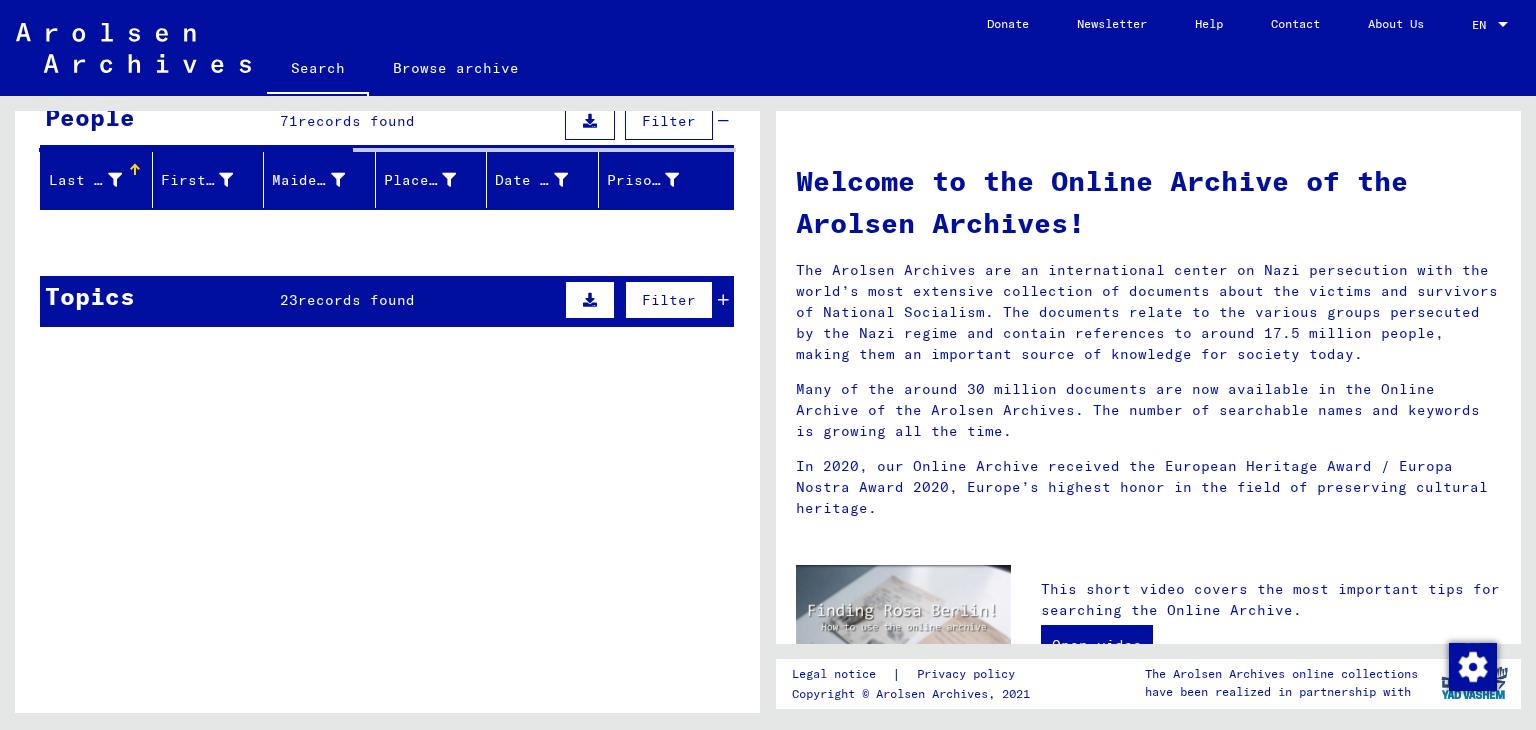 click on "Topics 23  records found  Filter" at bounding box center (387, 301) 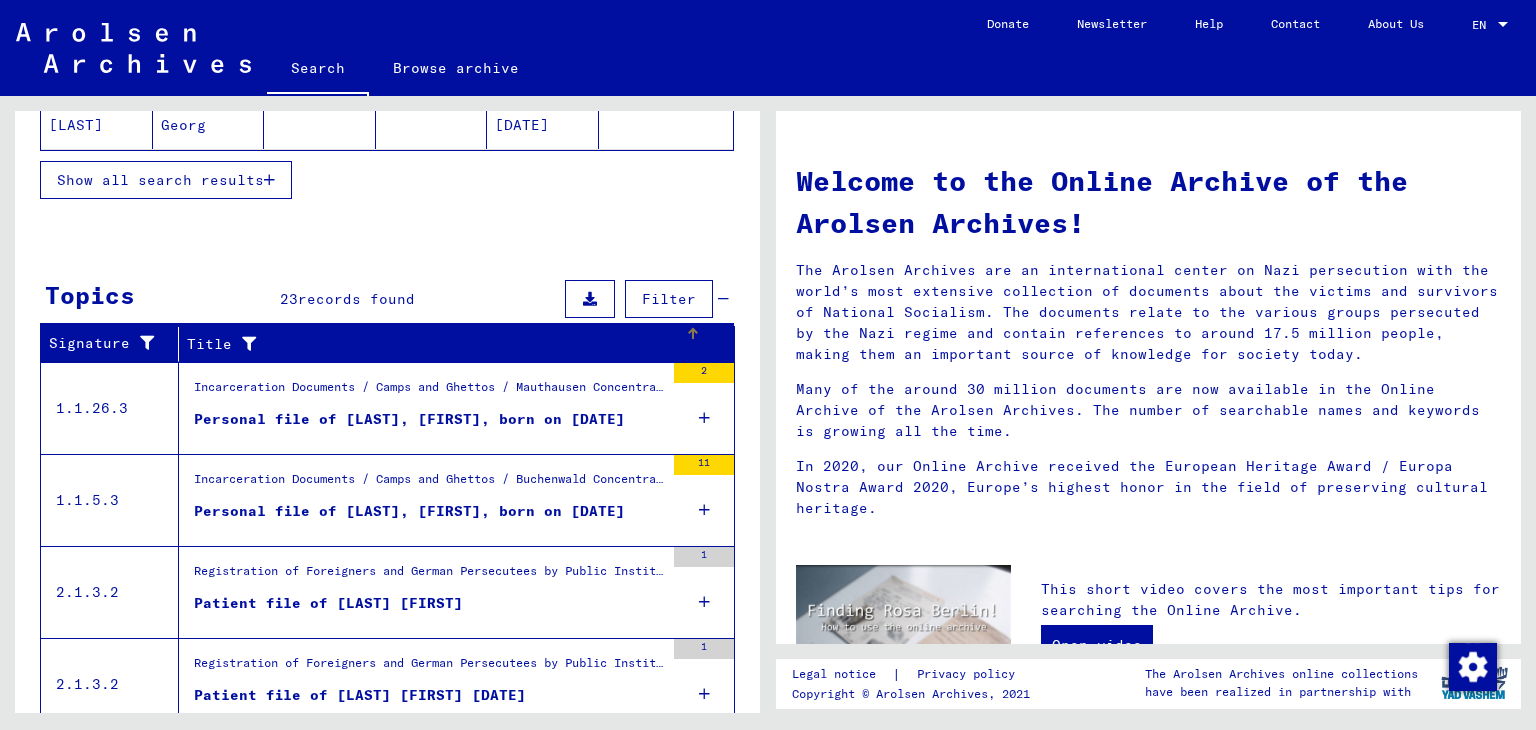 scroll, scrollTop: 662, scrollLeft: 0, axis: vertical 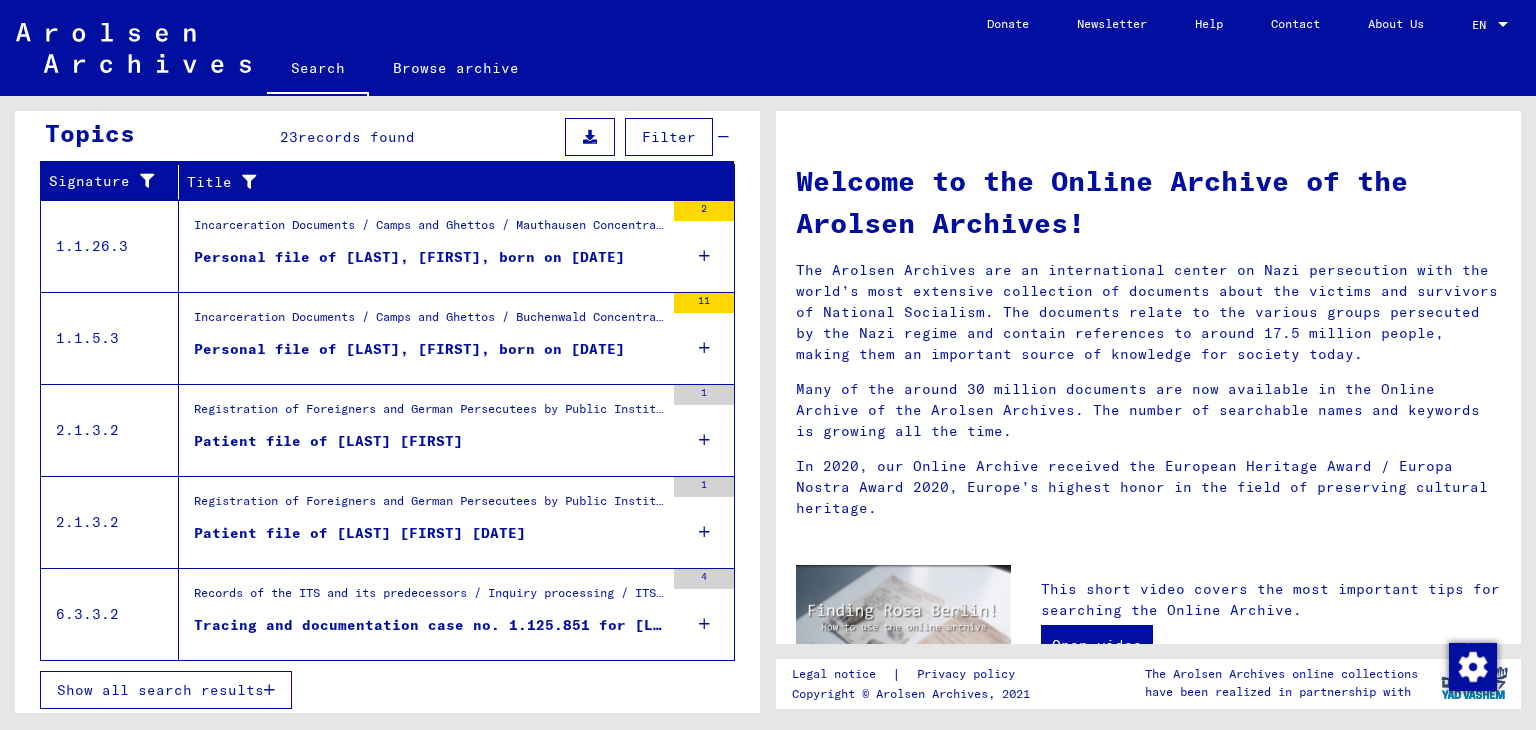 click on "Show all search results" at bounding box center [160, 690] 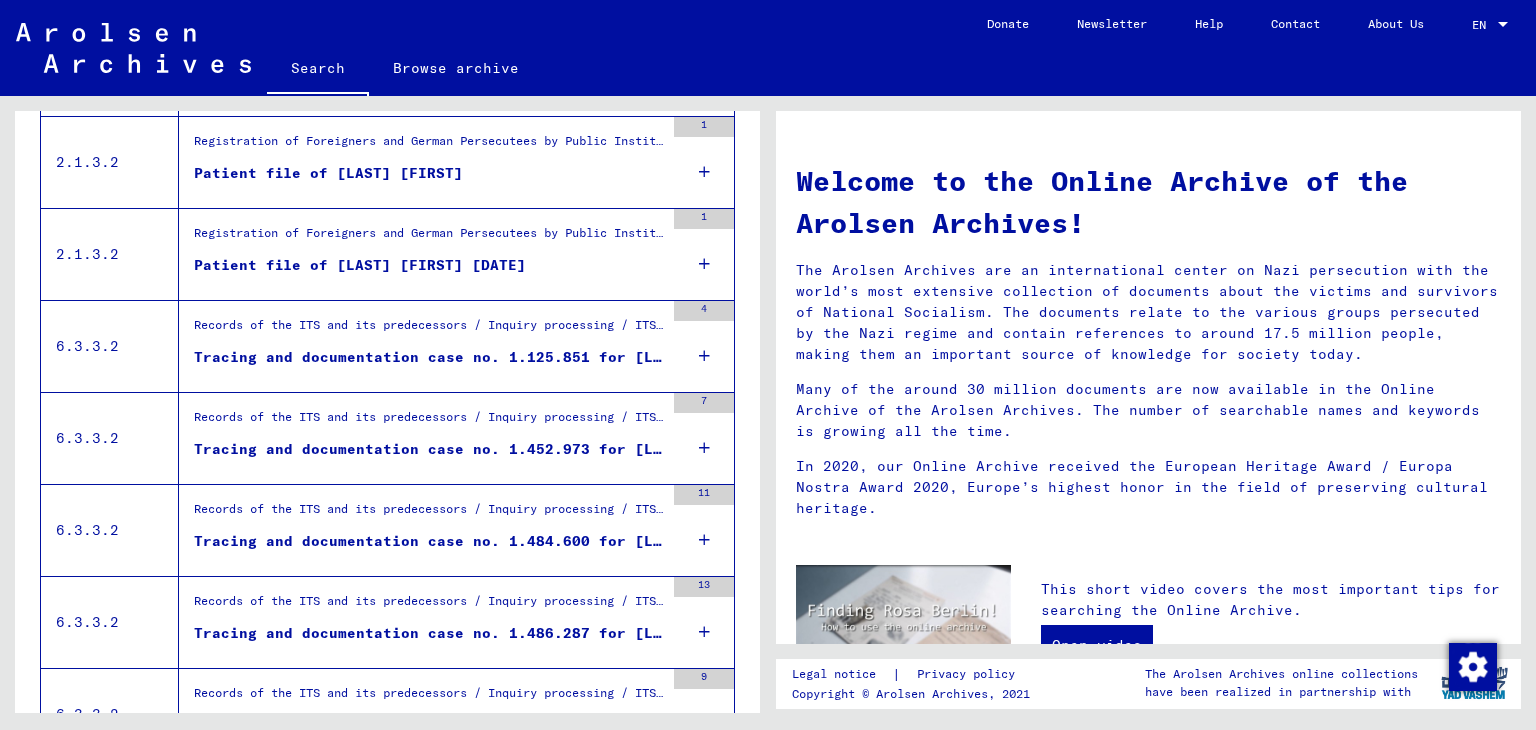 scroll, scrollTop: 603, scrollLeft: 0, axis: vertical 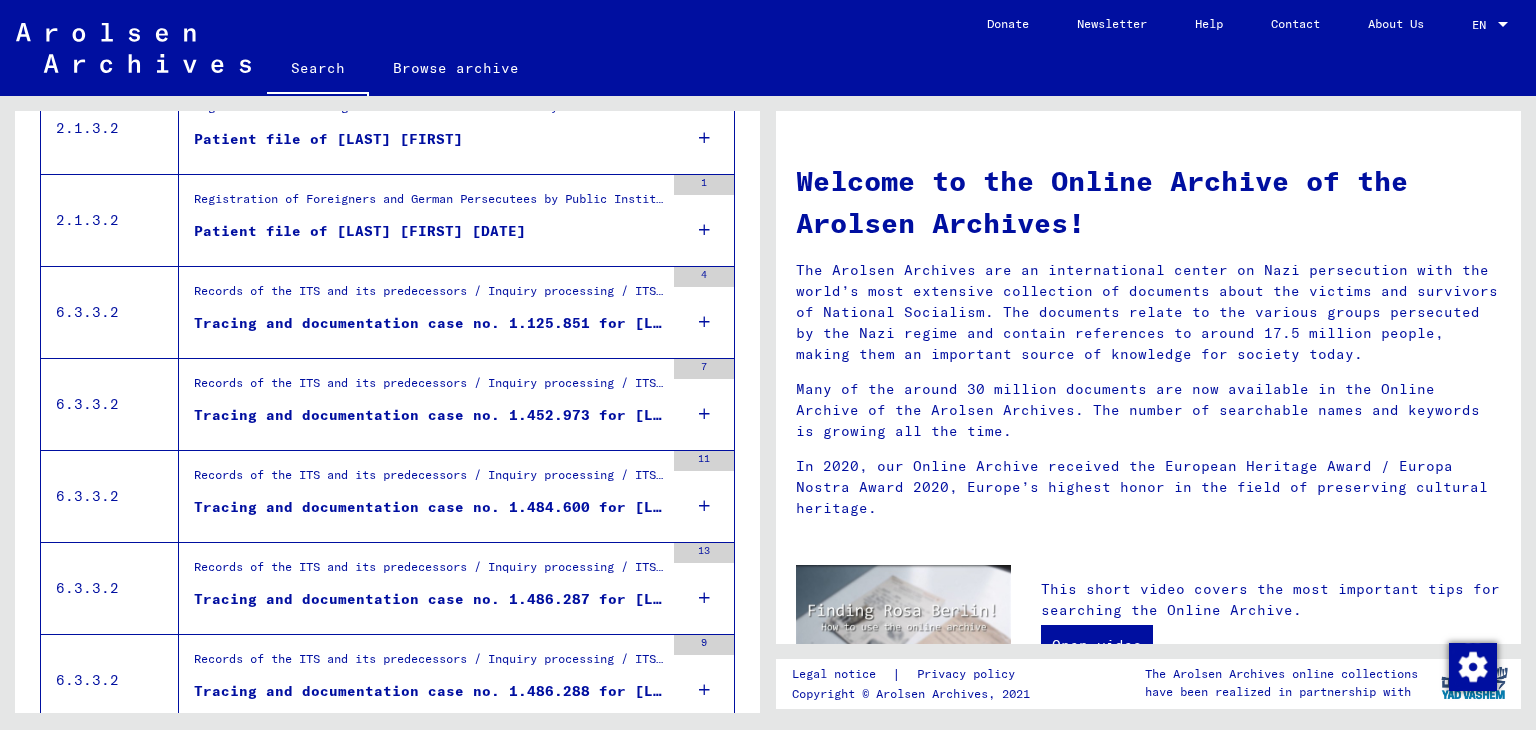 click on "Tracing and documentation case no. 1.452.973 for [LAST], [FIRST] born [YEAR]" at bounding box center (429, 415) 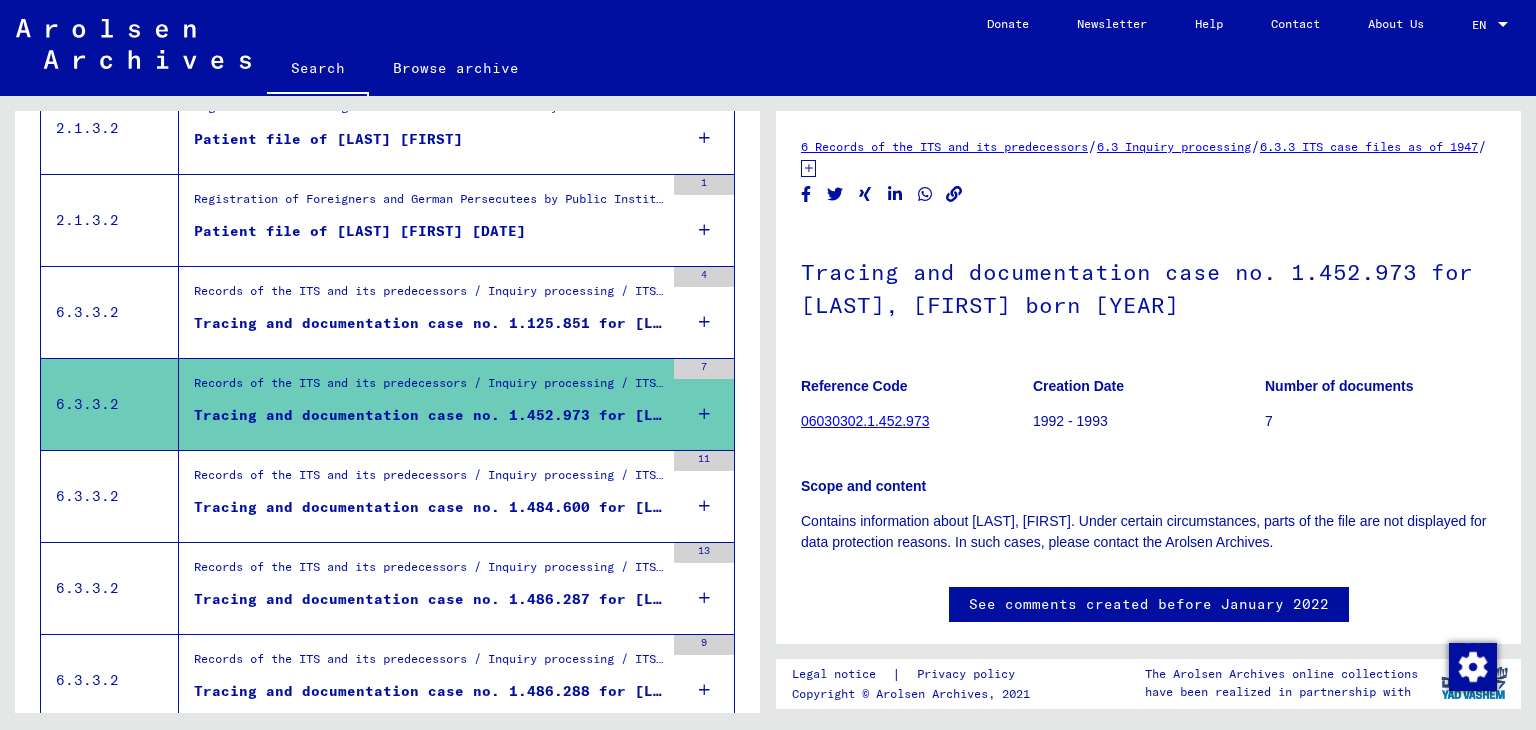 click on "Records of the ITS and its predecessors / Inquiry processing / ITS case files as of 1947 / Repository of T/D cases / Tracing and documentation cases with (T/D) numbers between 1.250.000 and 1.499.999 / Tracing and documentation cases with (T/D) numbers between 1.484.500 and 1.484.999" at bounding box center (429, 480) 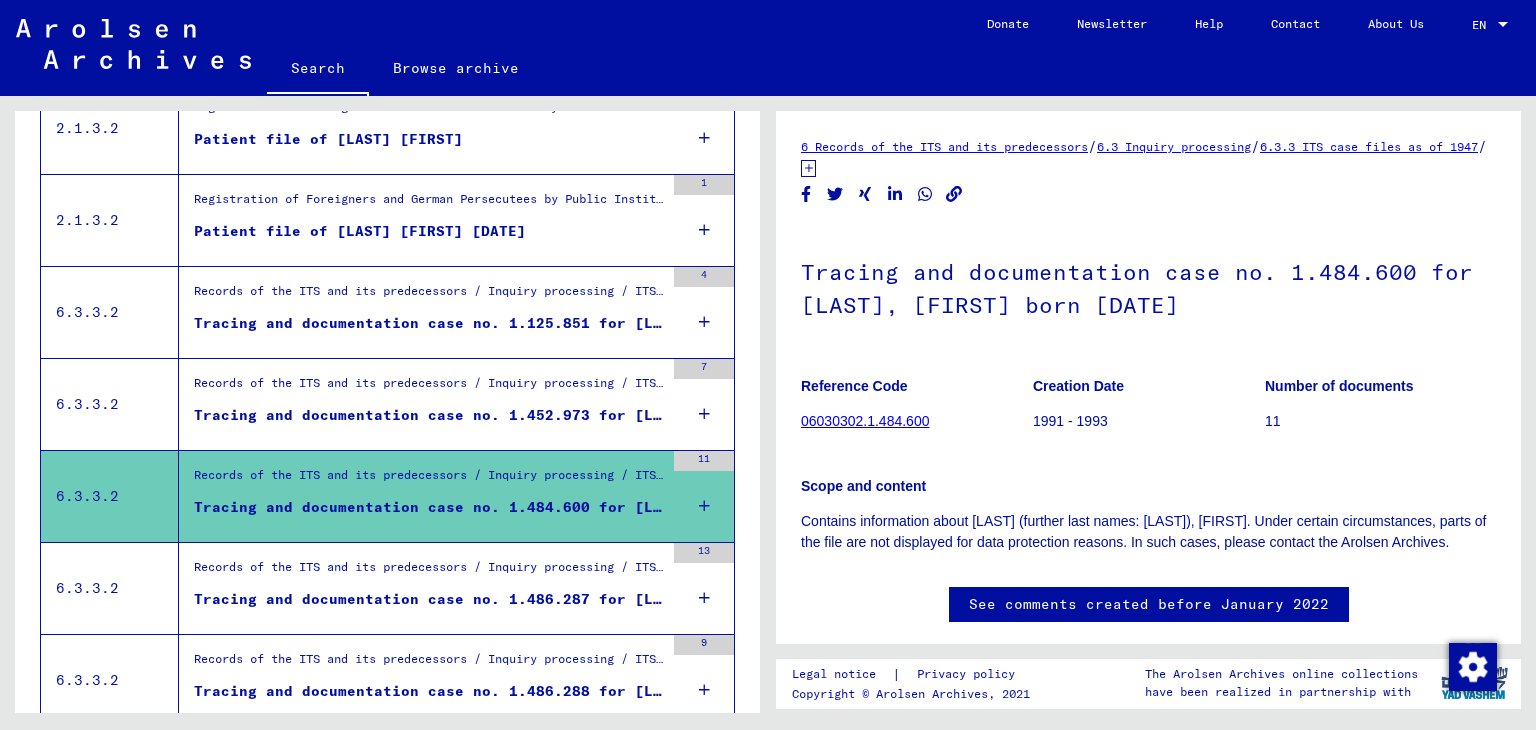 click on "Tracing and documentation case no. 1.125.851 for [LAST], [FIRST] born [YEAR]" at bounding box center [429, 323] 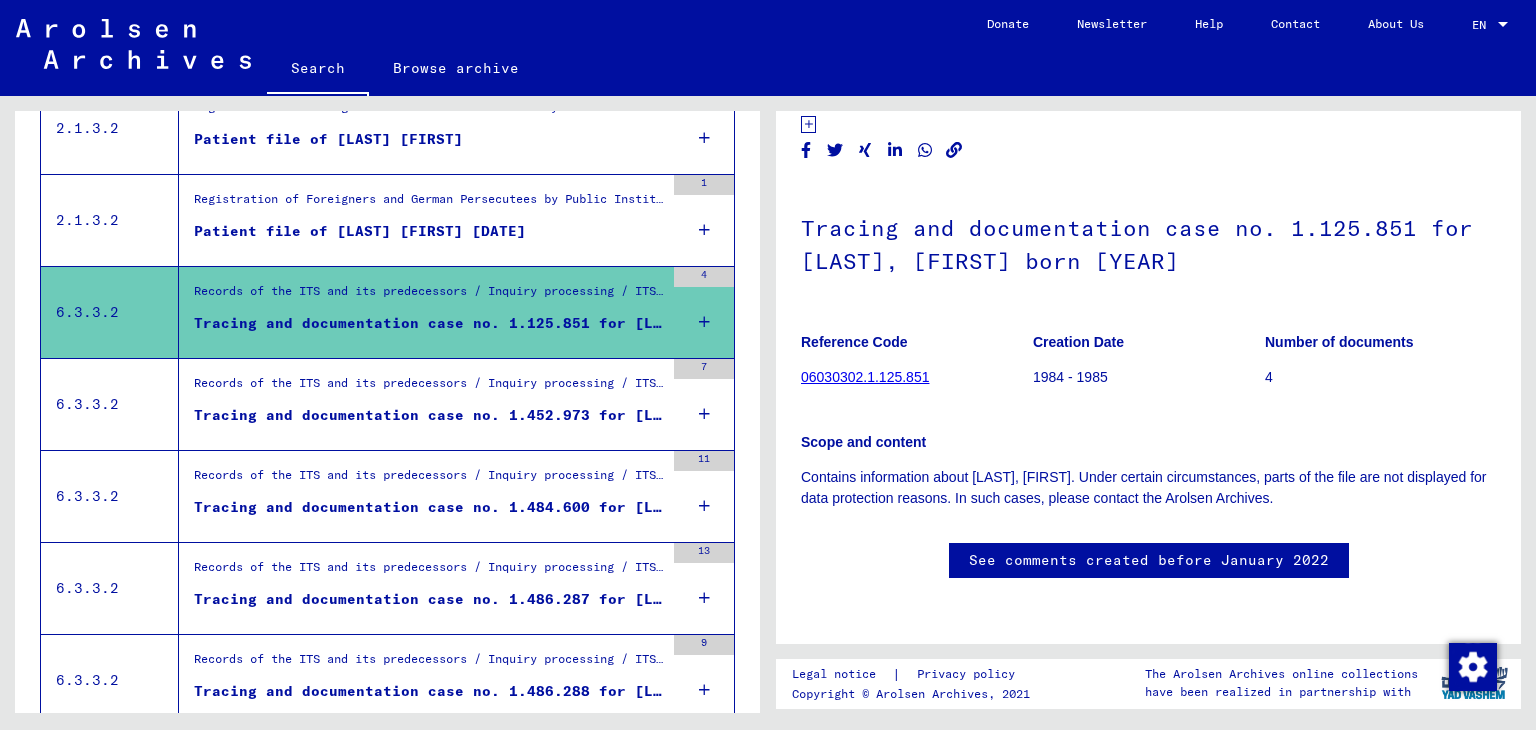 scroll, scrollTop: 678, scrollLeft: 0, axis: vertical 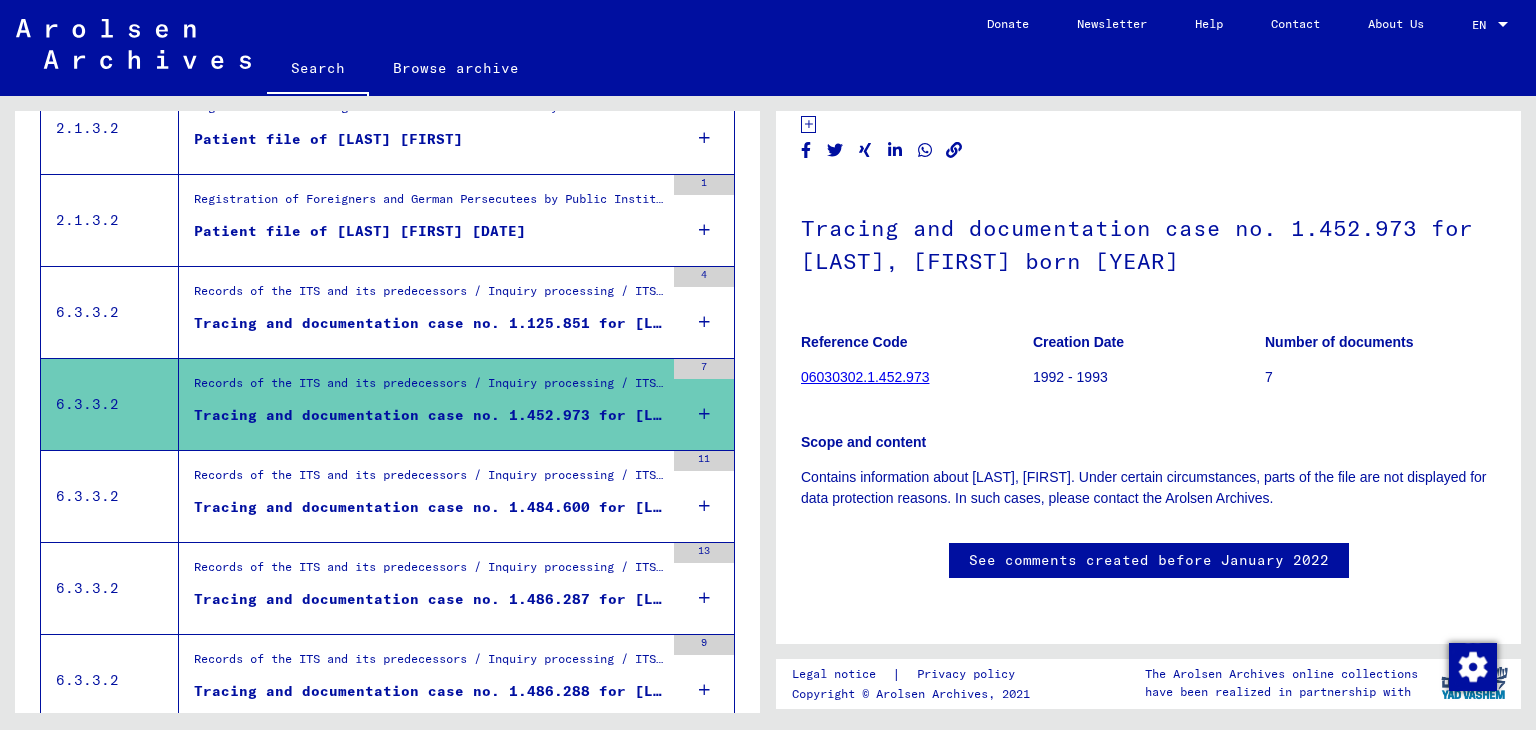 click on "06030302.1.452.973" 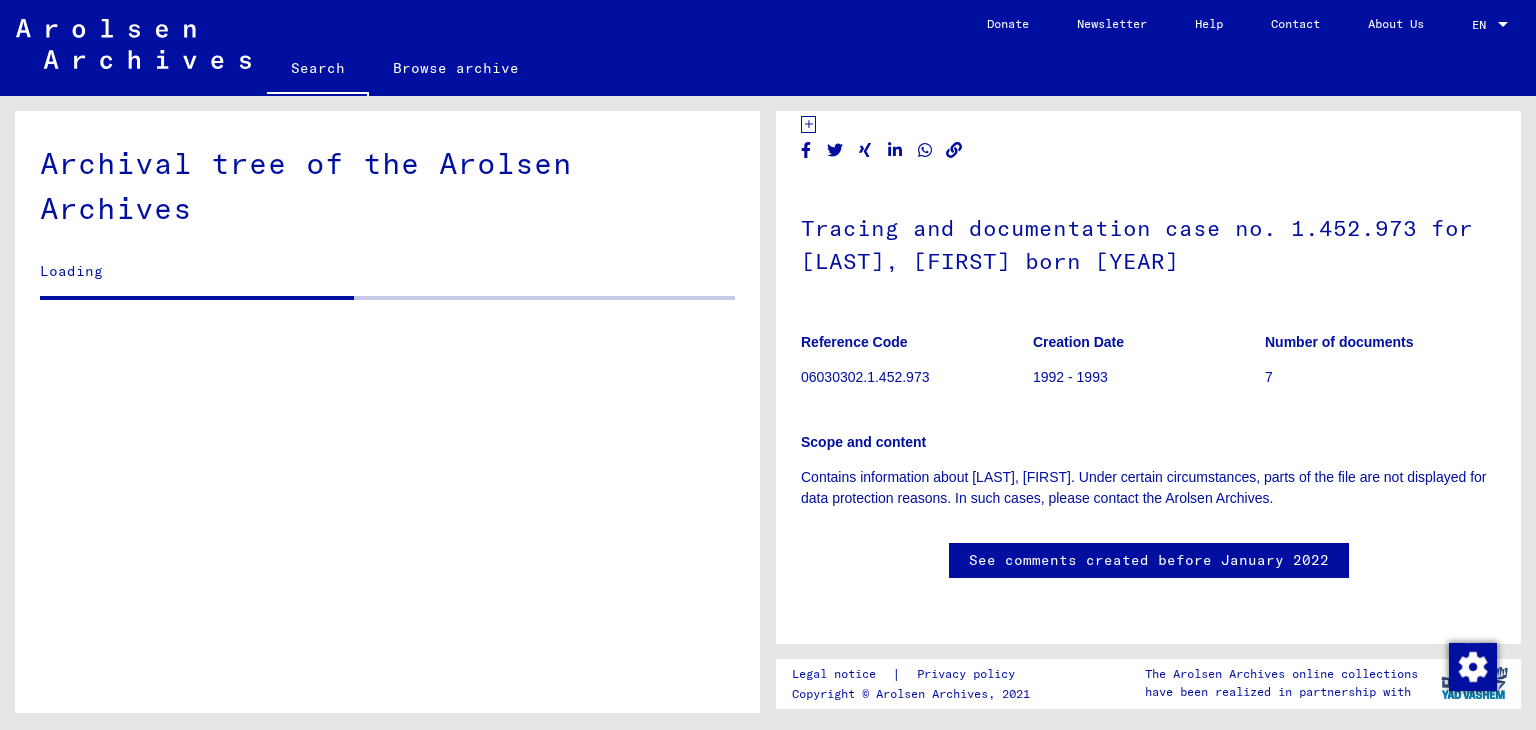 scroll, scrollTop: 100, scrollLeft: 0, axis: vertical 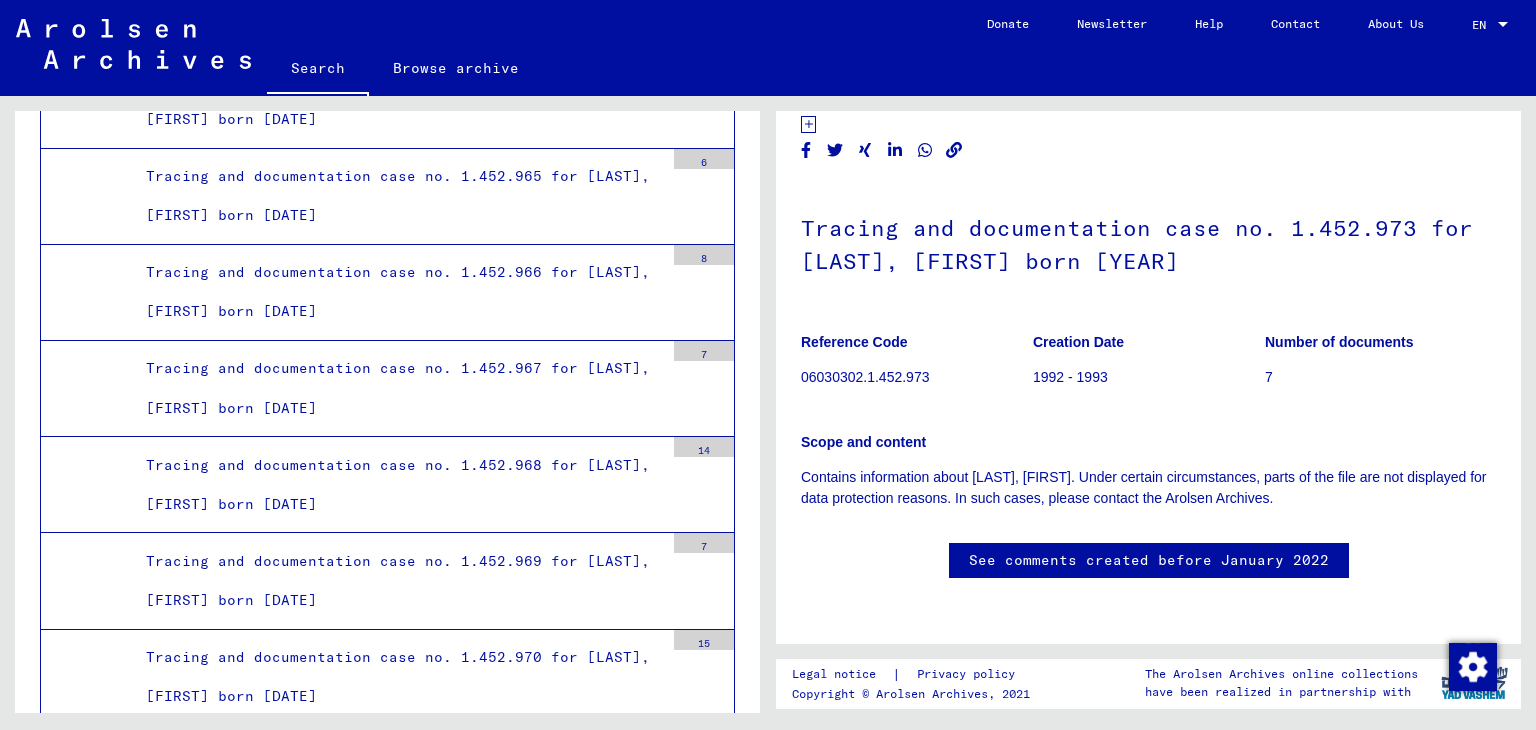 click on "Tracing and documentation case no. 1.452.974 for [LAST], [FIRST] born [DATE]" at bounding box center [397, 1063] 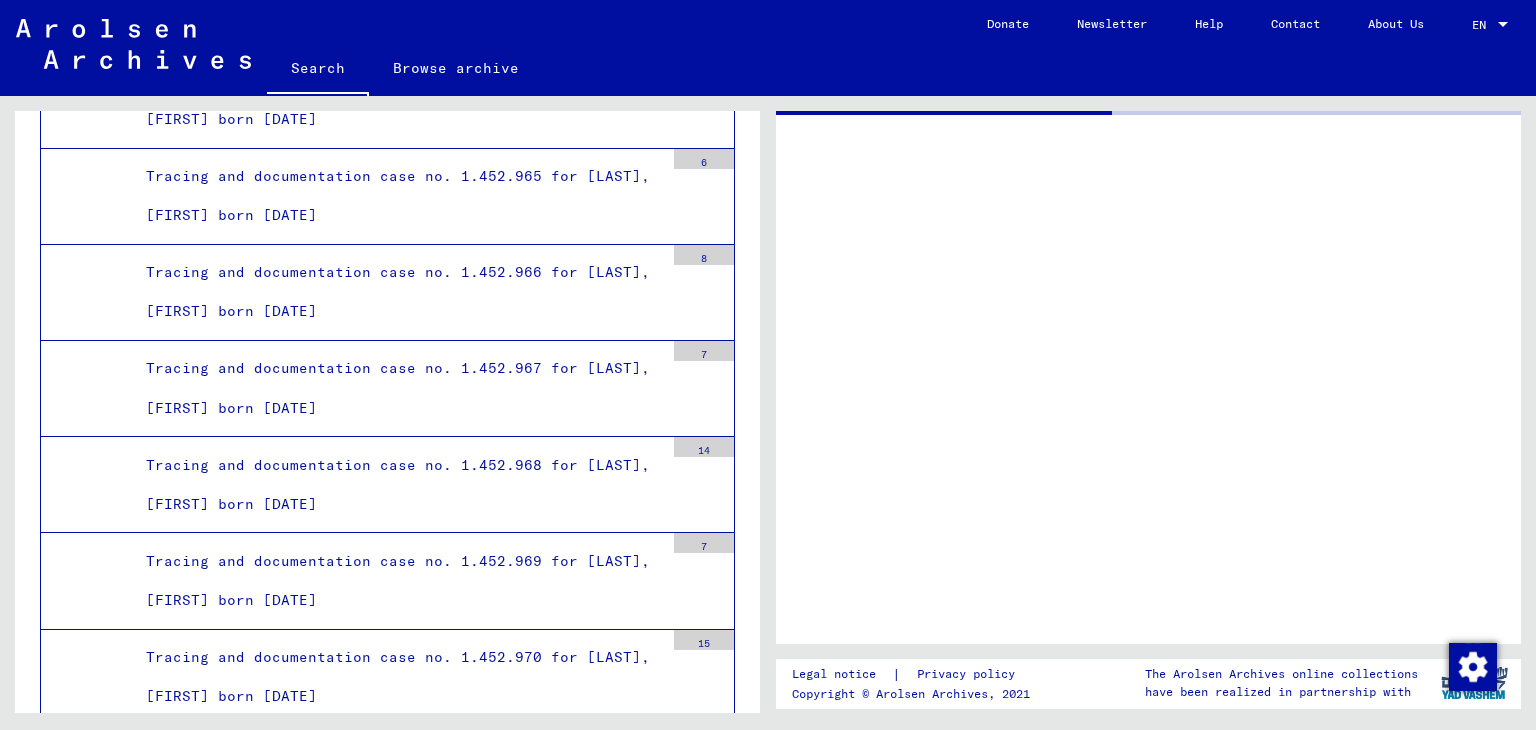 scroll, scrollTop: 0, scrollLeft: 0, axis: both 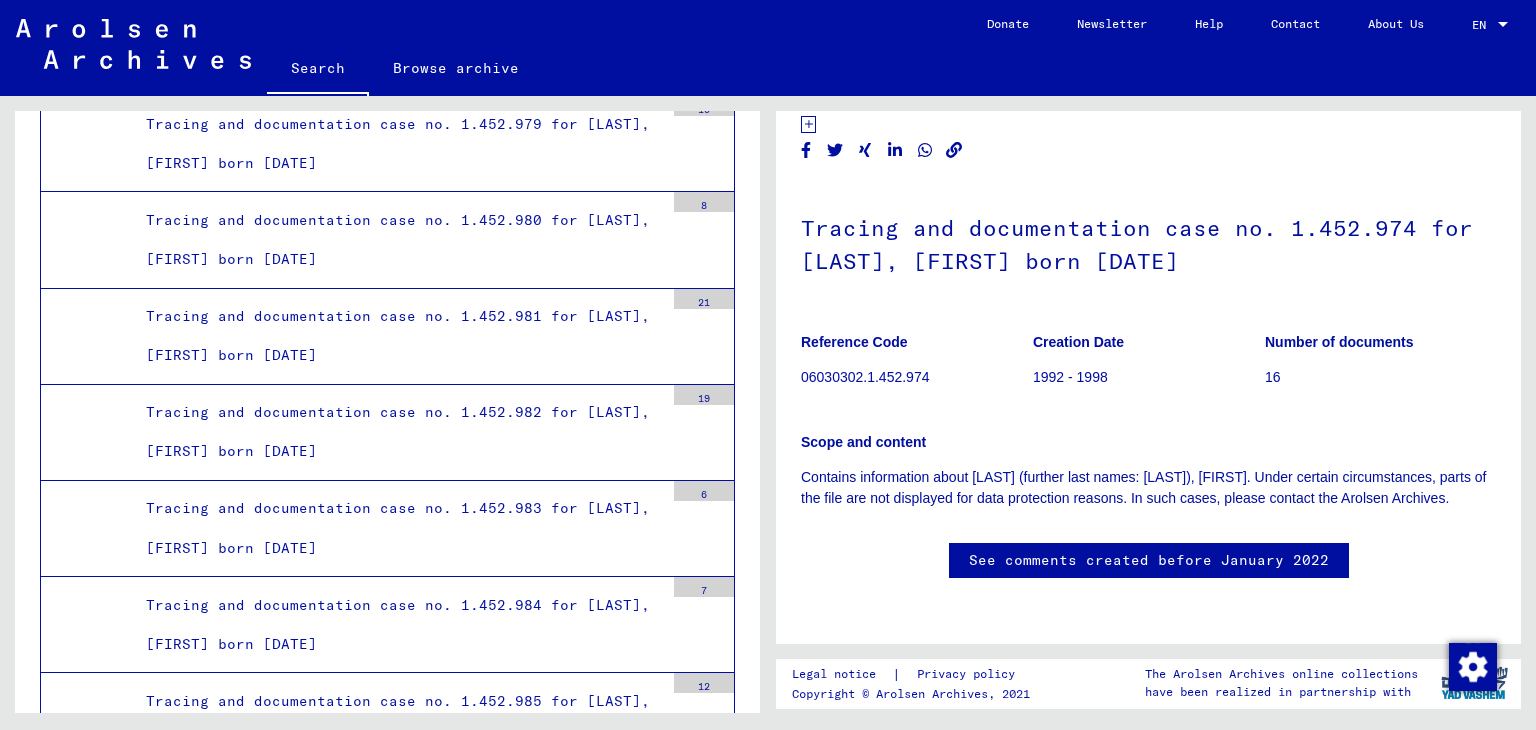 click on "Tracing and documentation case no. 1.452.989 for [LAST], [FIRST] born [DATE]" at bounding box center (397, 1106) 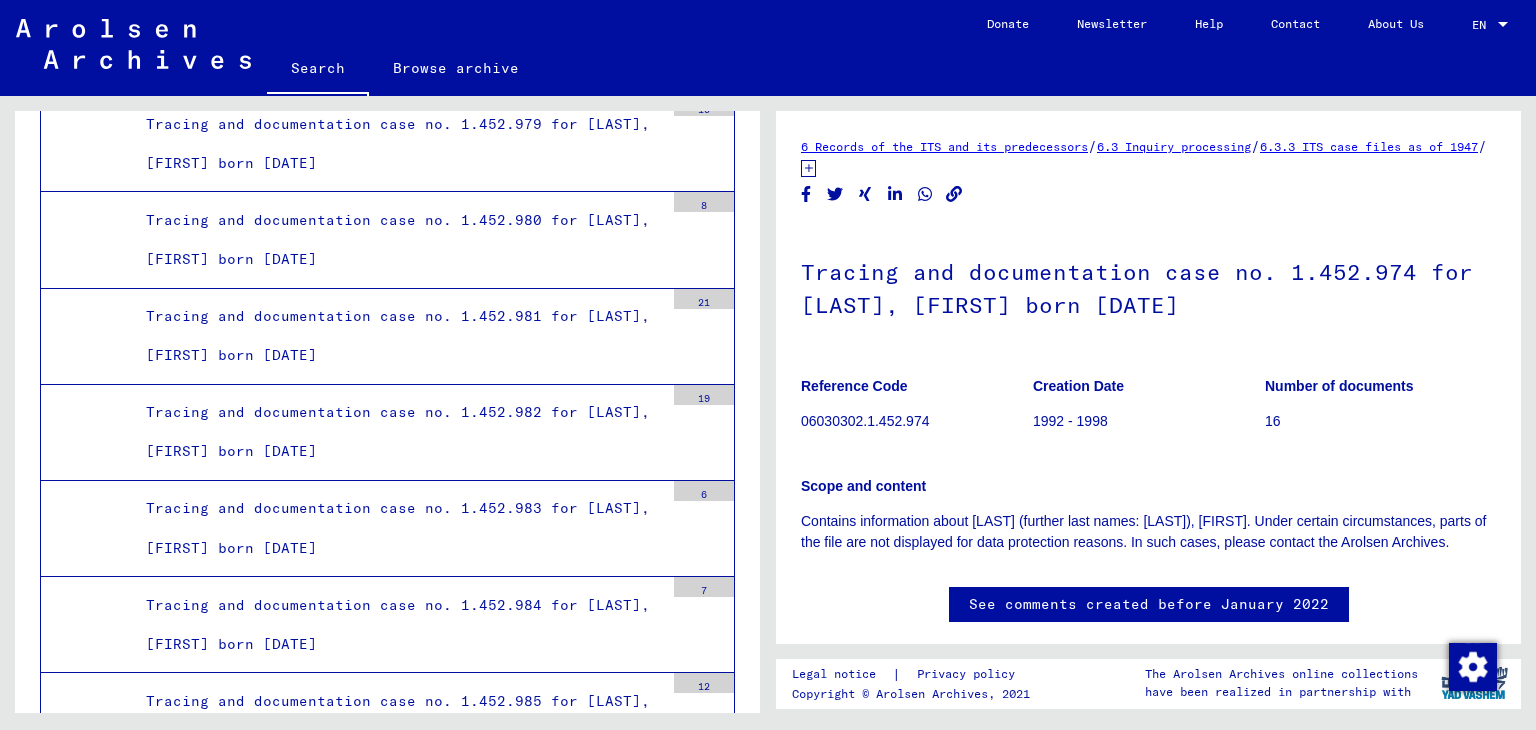 scroll, scrollTop: 80257, scrollLeft: 0, axis: vertical 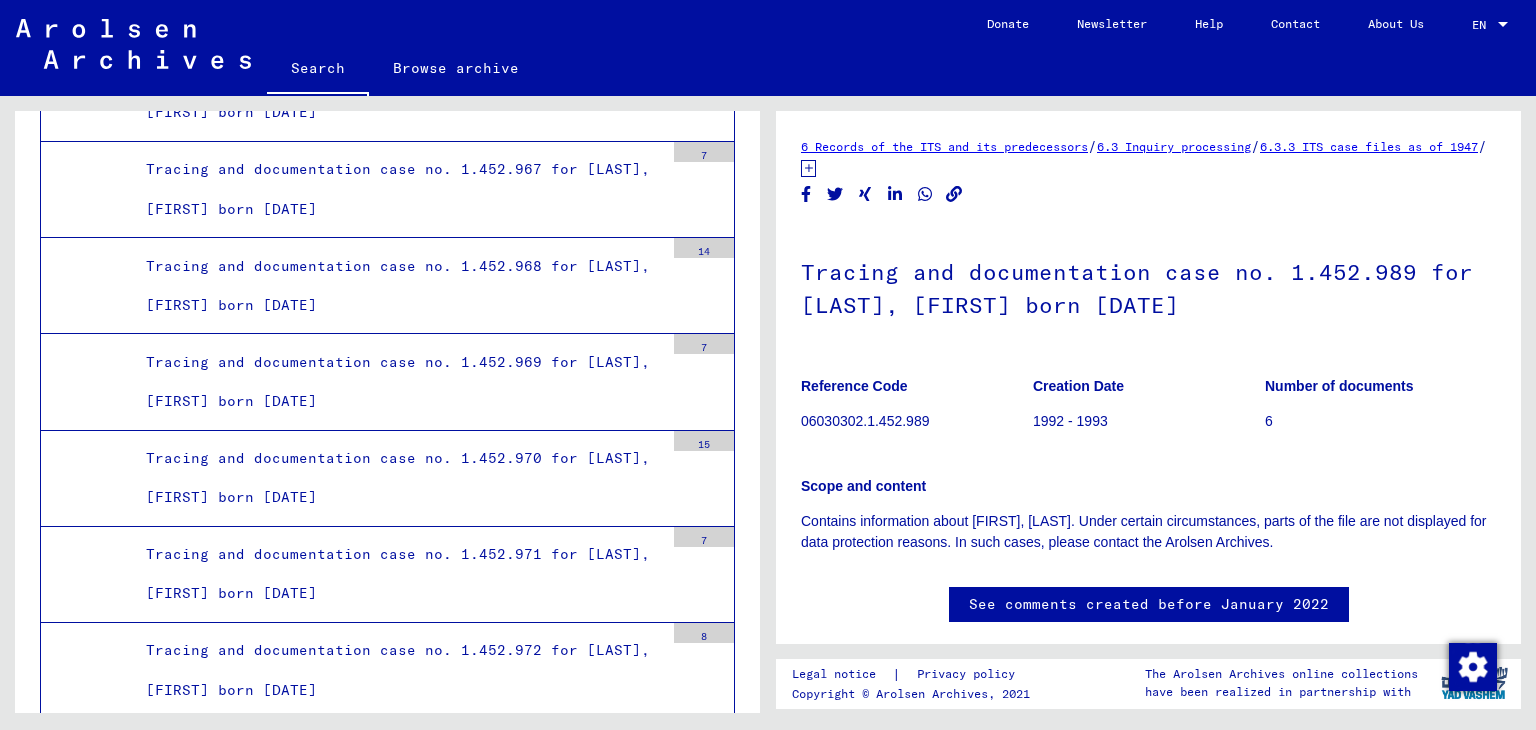 click on "Tracing and documentation case no. 1.452.973 for [LAST], [FIRST] born [YEAR]" at bounding box center (397, 767) 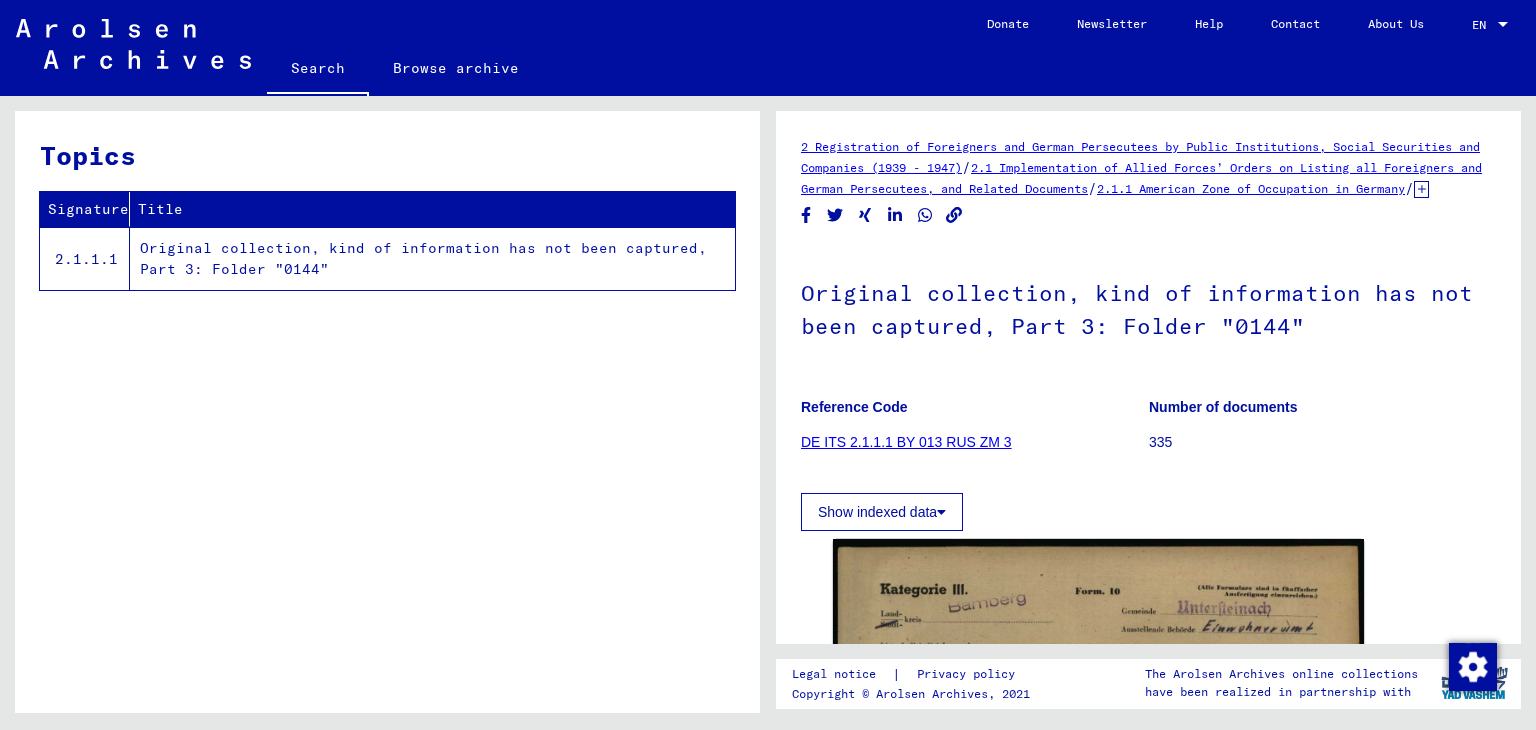 scroll, scrollTop: 0, scrollLeft: 0, axis: both 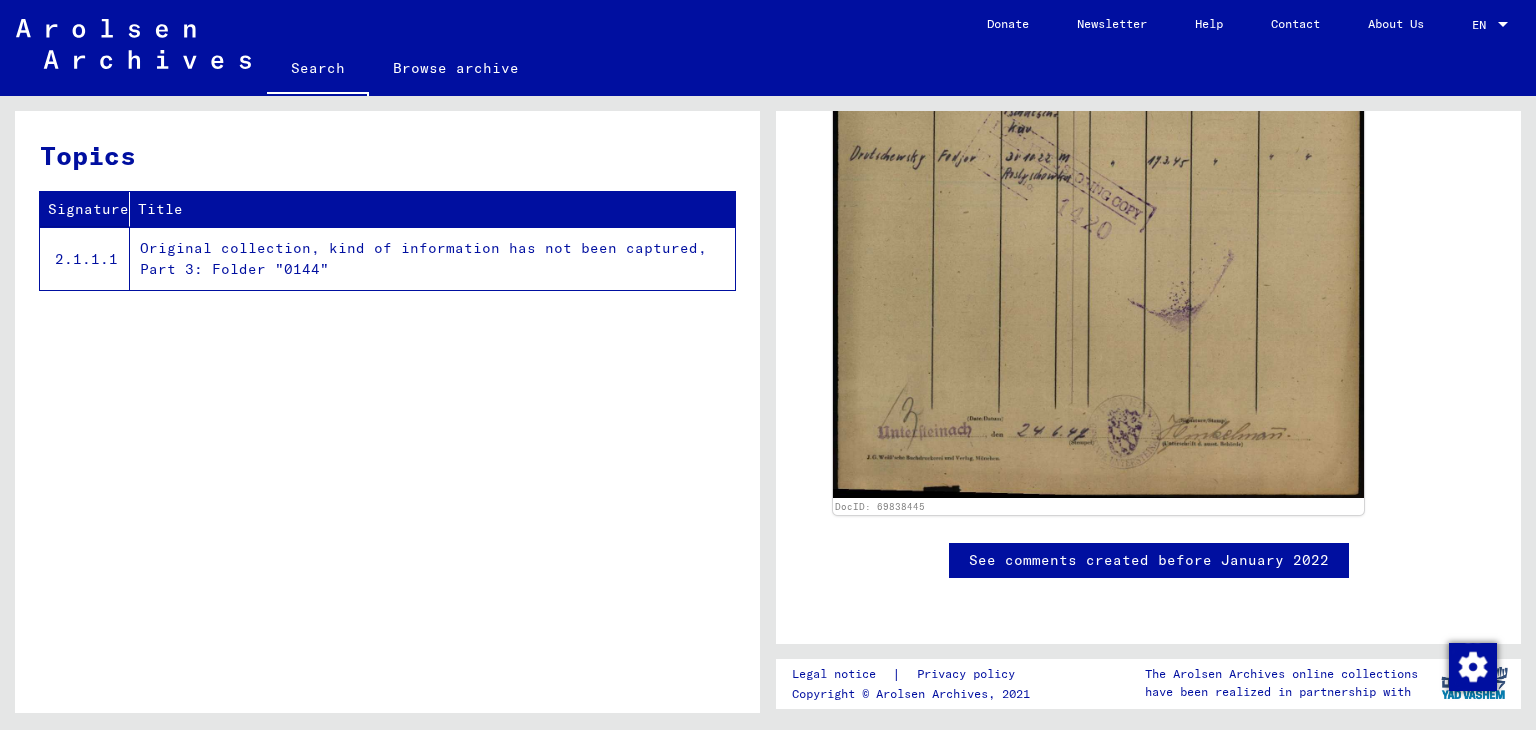 click on "Original collection, kind of information has not been captured, Part 3: Folder "0144"" 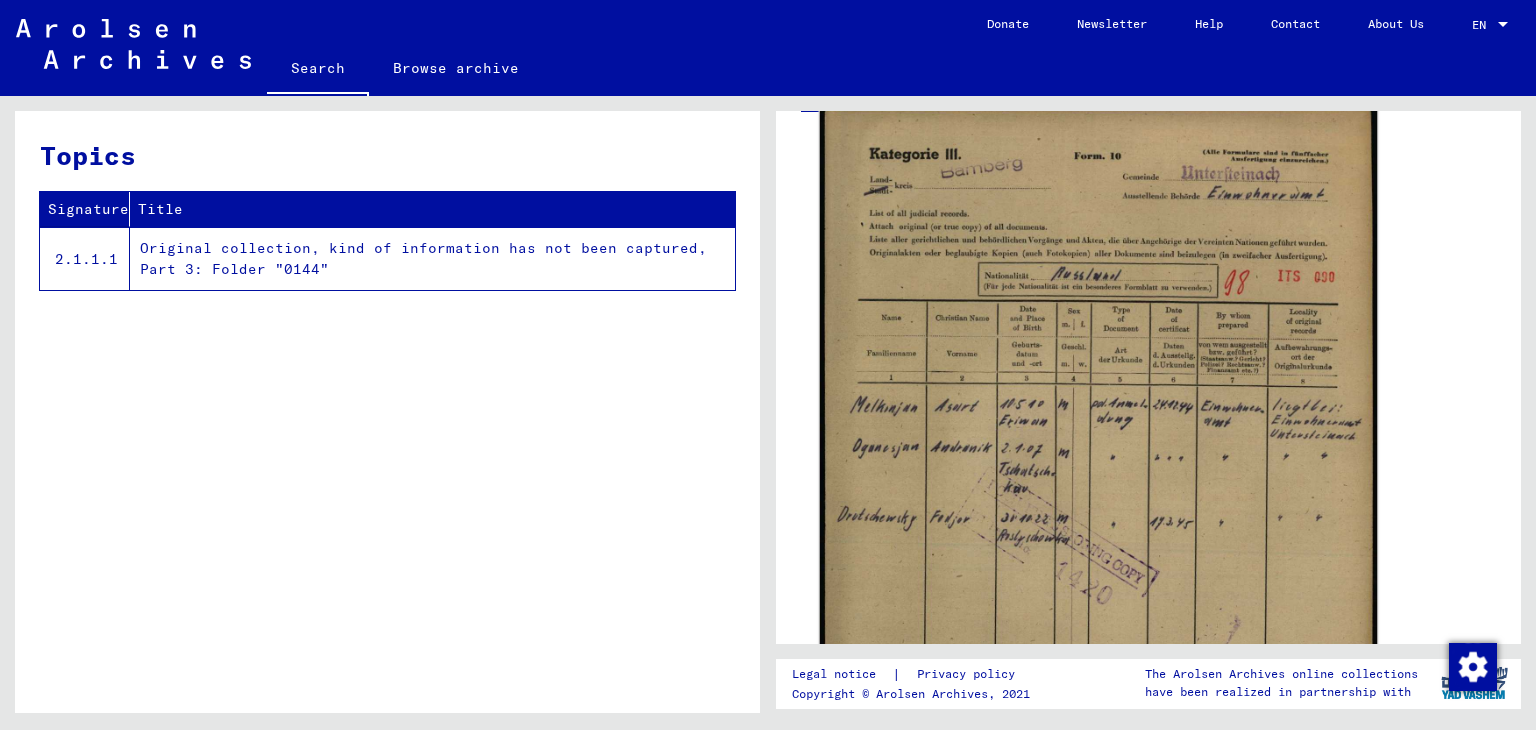 scroll, scrollTop: 500, scrollLeft: 0, axis: vertical 